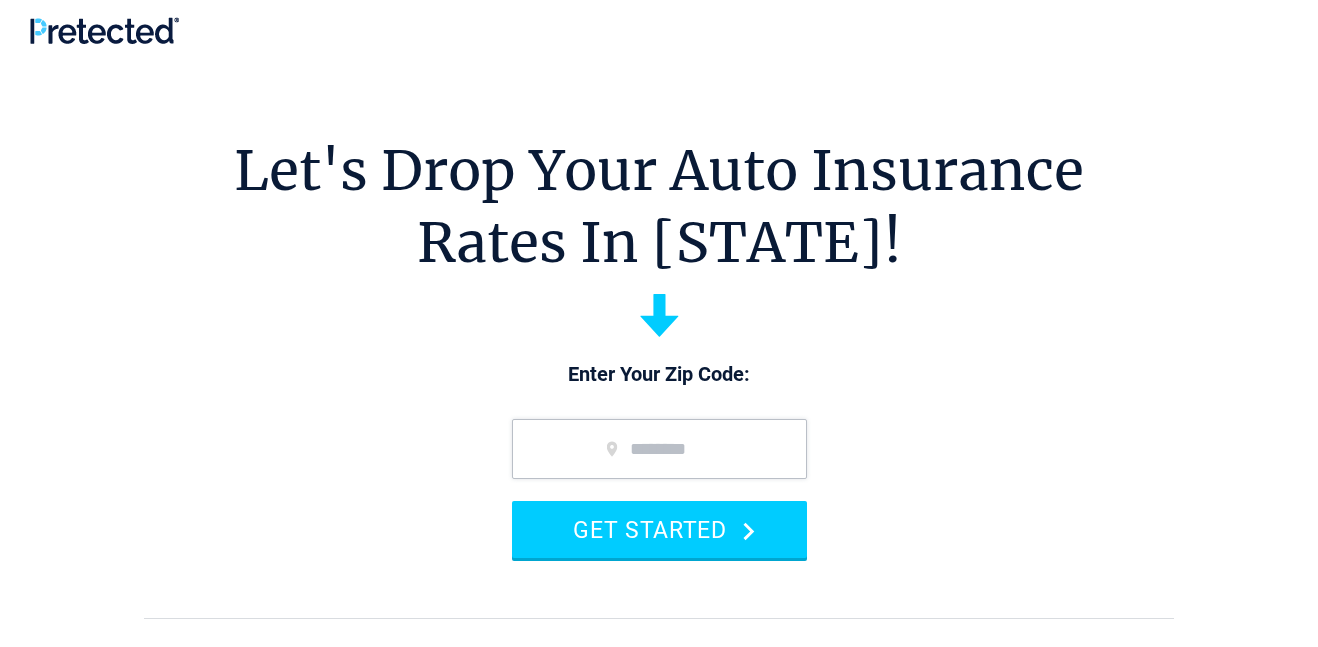scroll, scrollTop: 0, scrollLeft: 0, axis: both 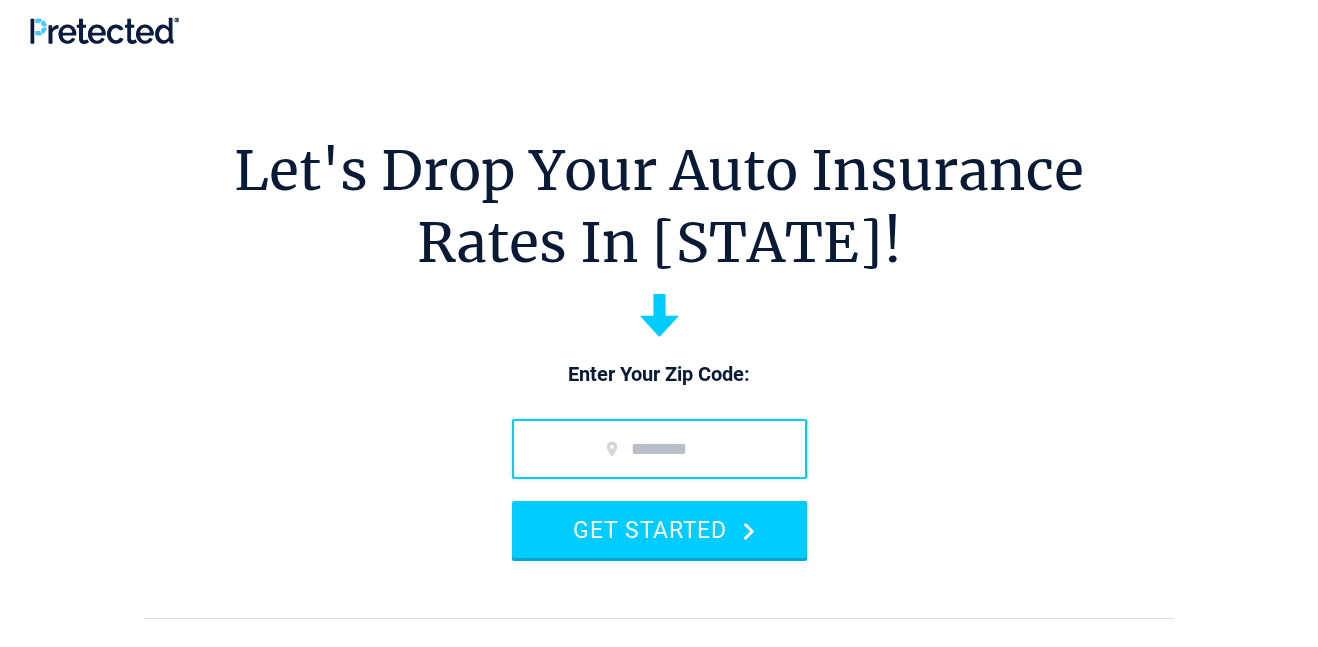 click at bounding box center (659, 449) 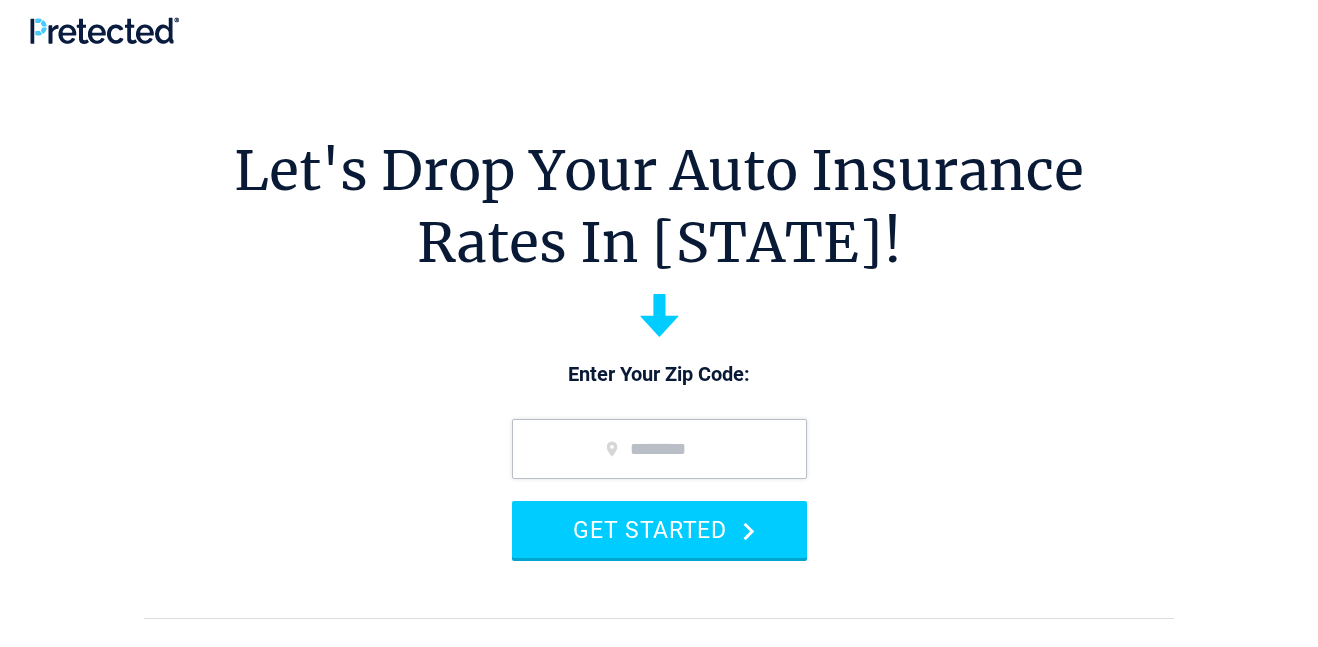 type on "*****" 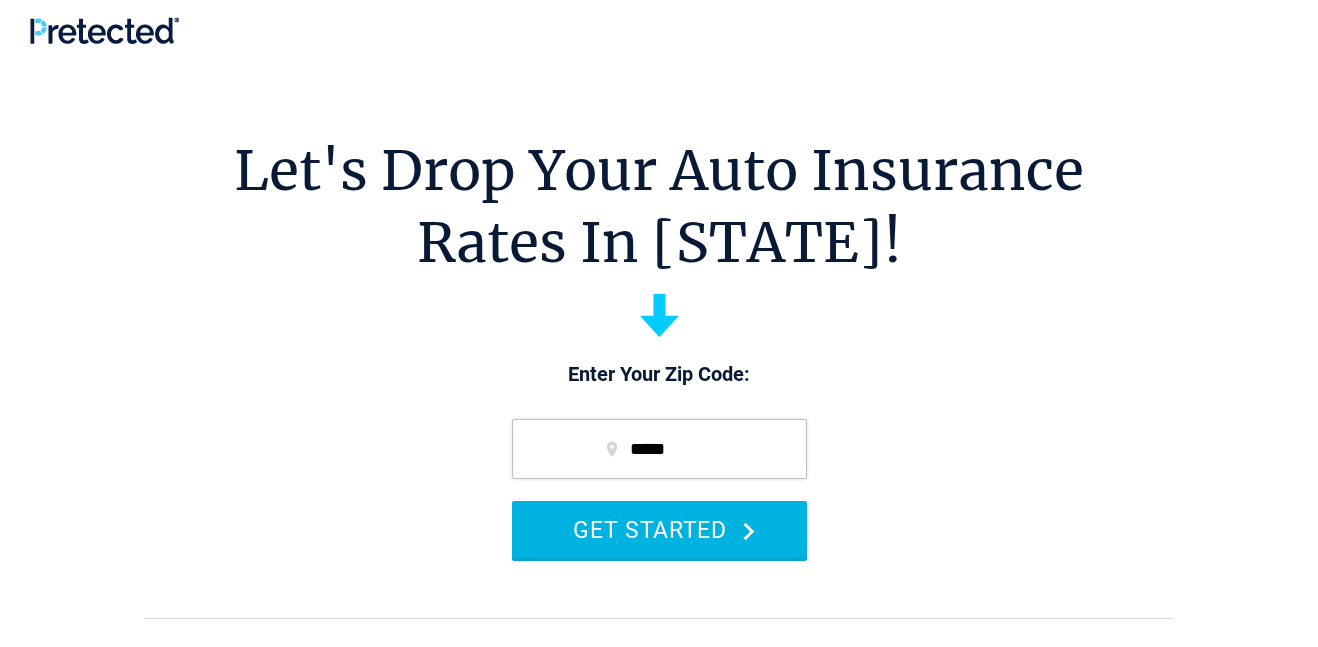 click on "GET STARTED" at bounding box center [659, 529] 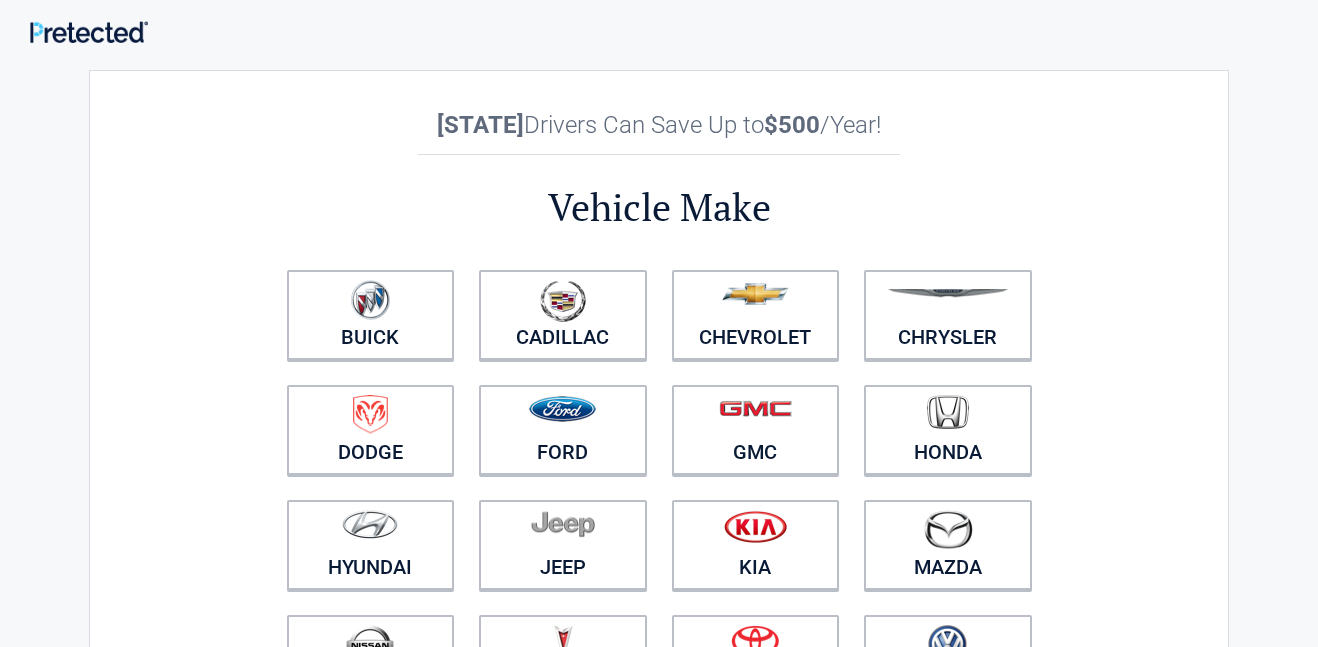 scroll, scrollTop: 0, scrollLeft: 0, axis: both 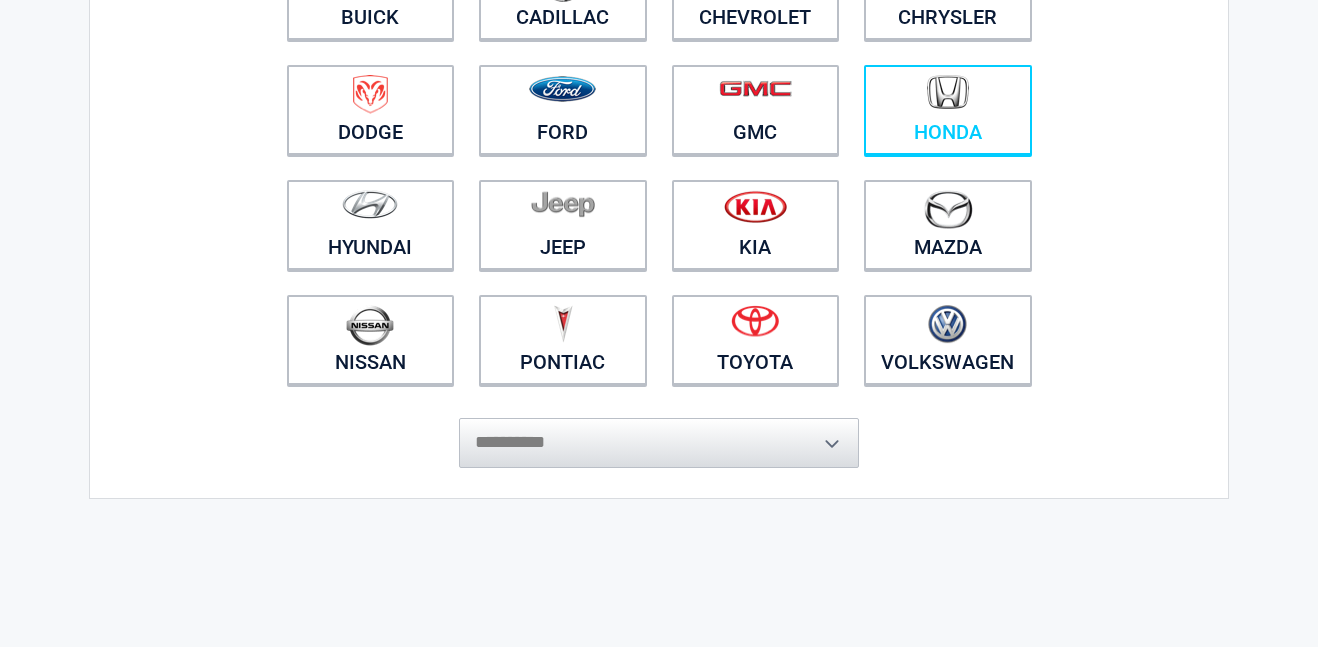 click at bounding box center [948, 92] 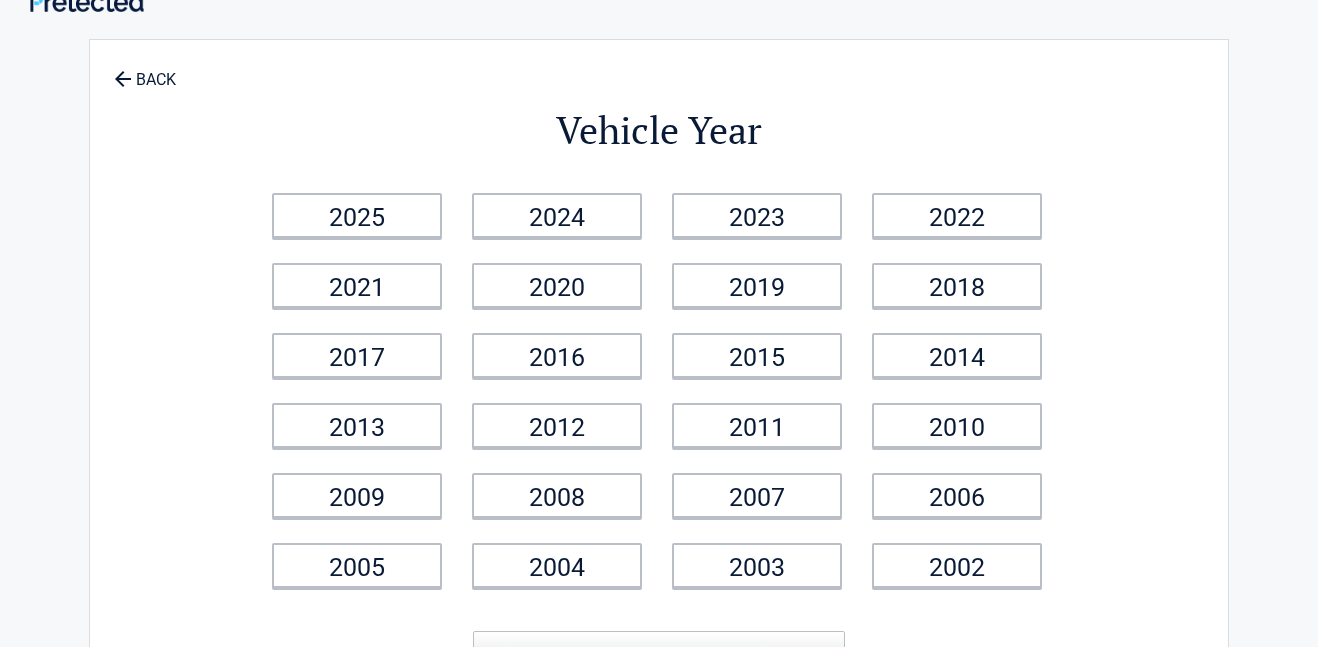 scroll, scrollTop: 0, scrollLeft: 0, axis: both 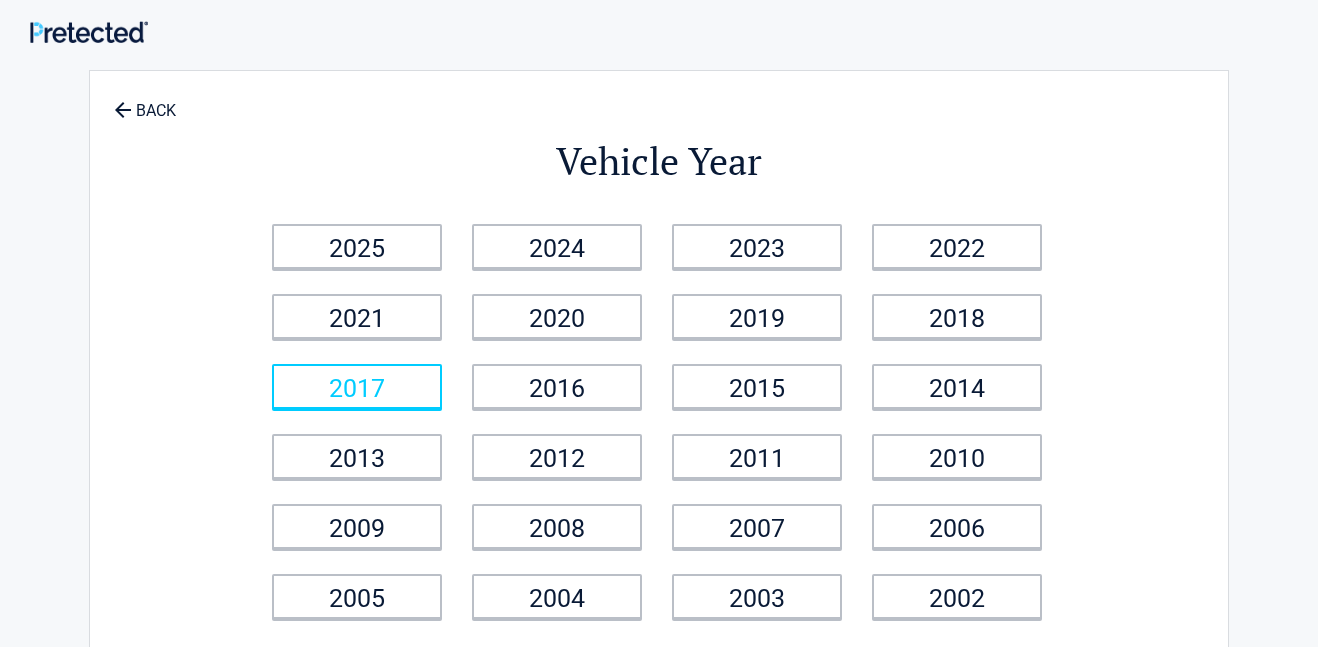 click on "2017" at bounding box center (357, 386) 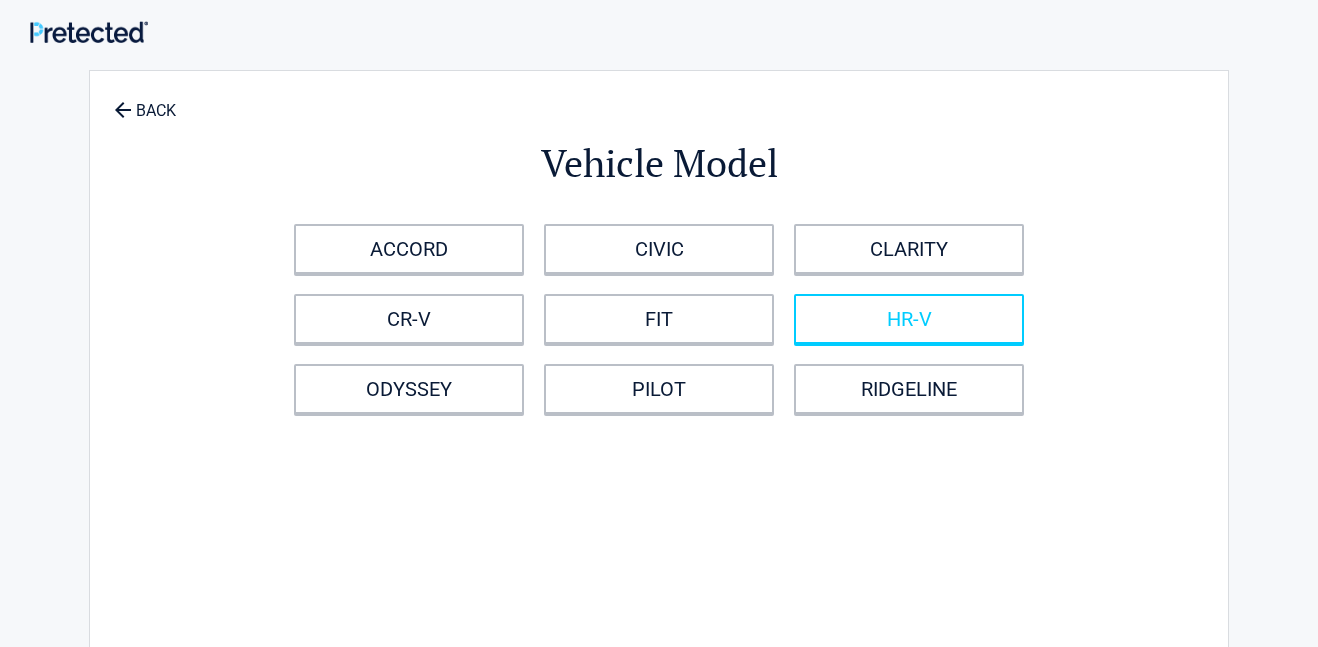 click on "HR-V" at bounding box center [909, 319] 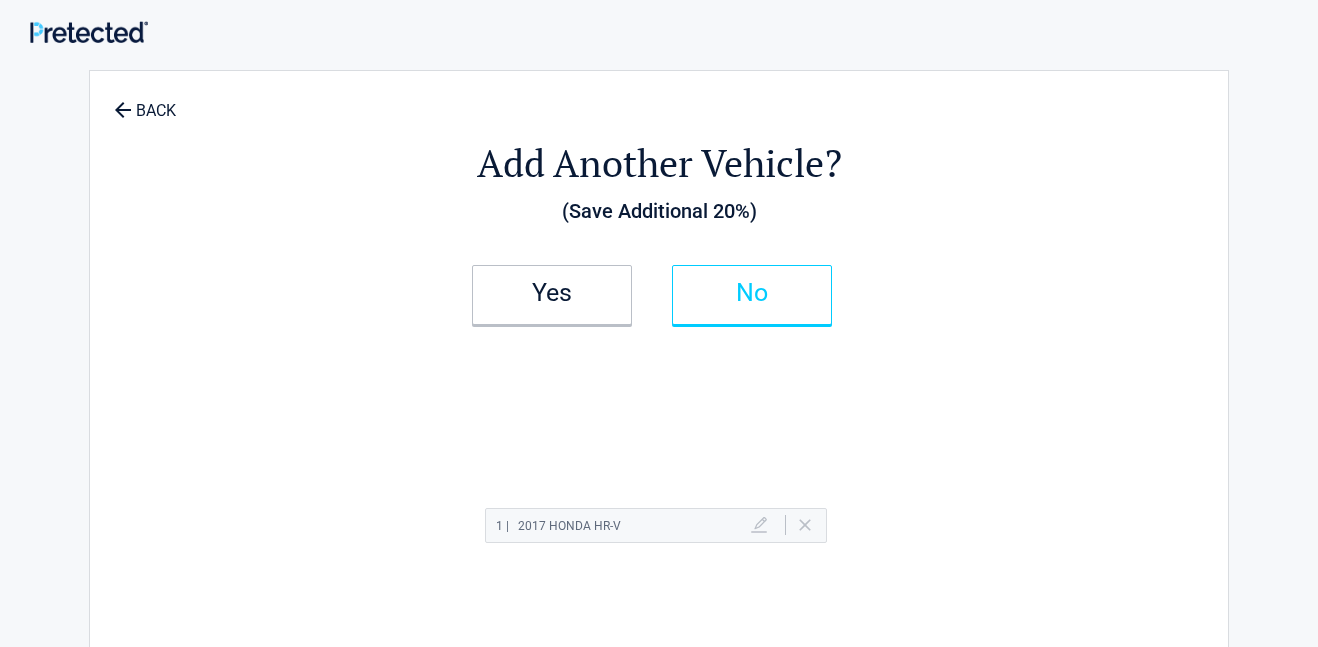 click on "No" at bounding box center [752, 293] 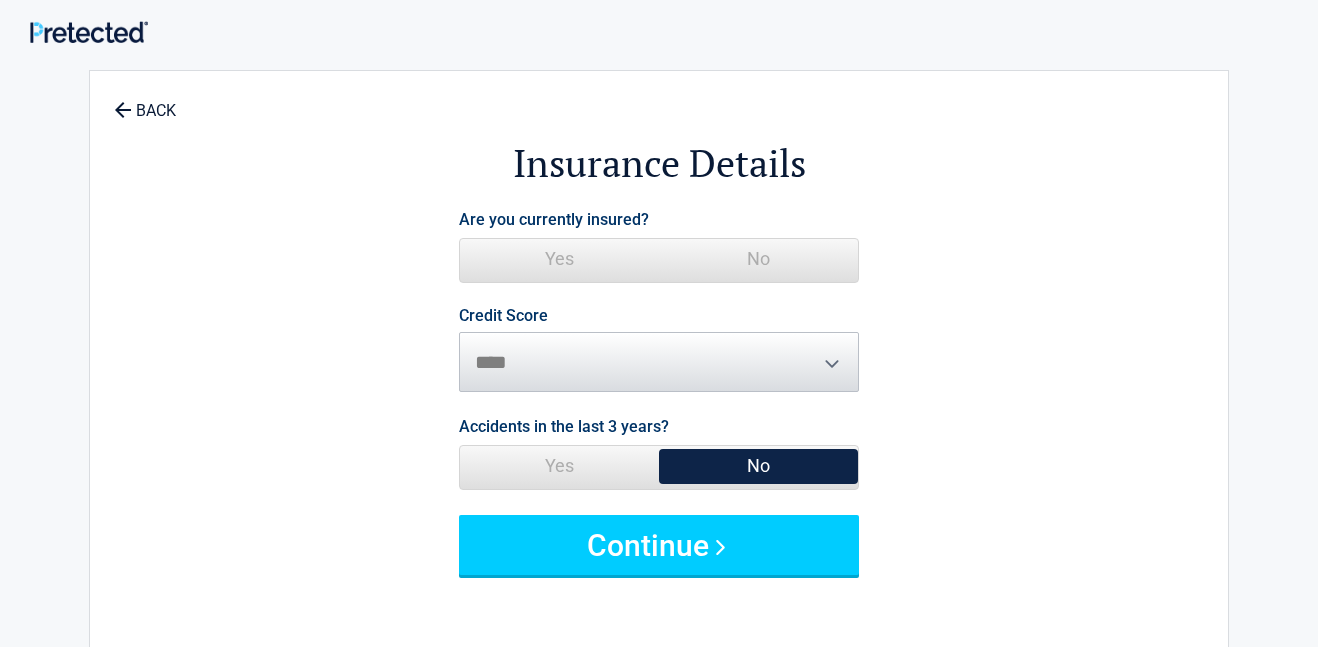 click on "**********" at bounding box center [659, 390] 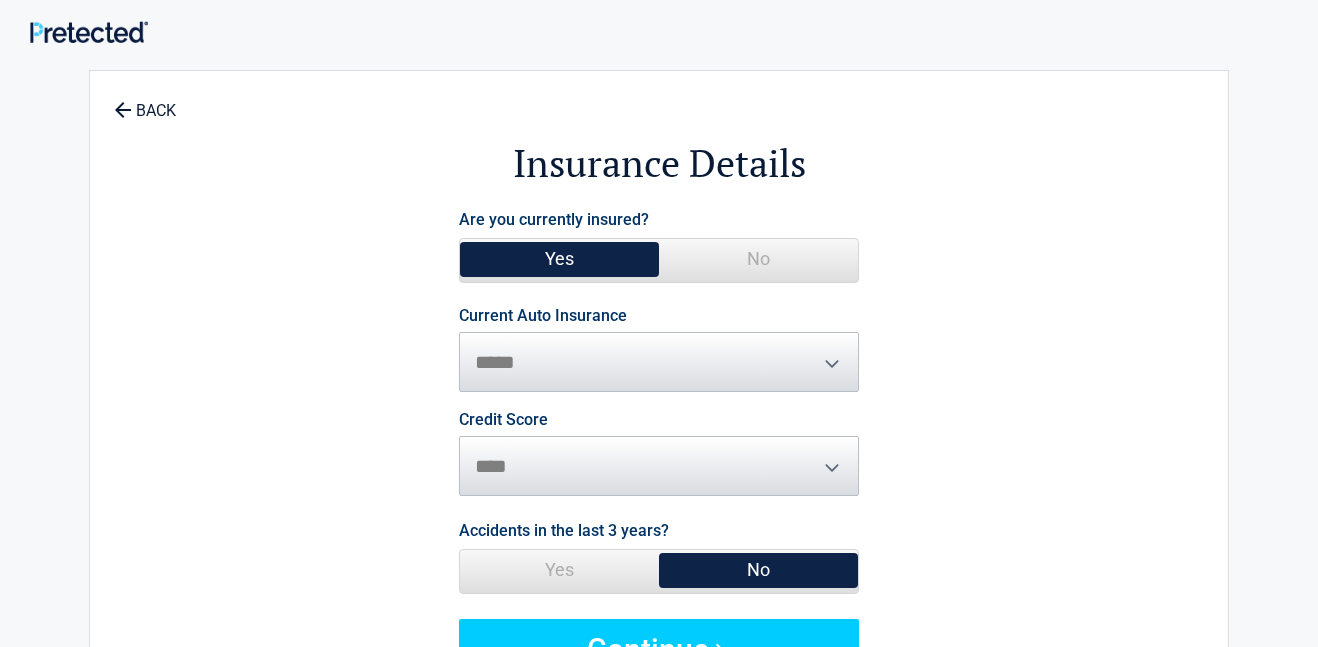 click on "**********" at bounding box center (659, 350) 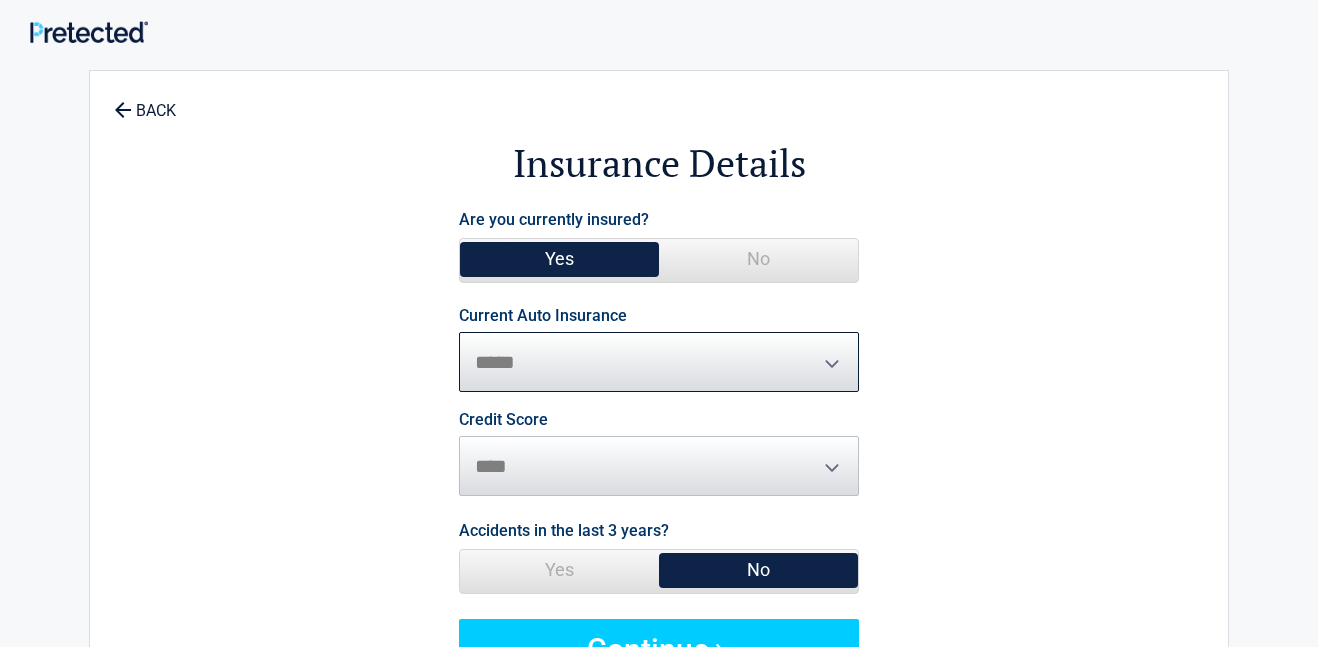 click on "**********" at bounding box center [659, 362] 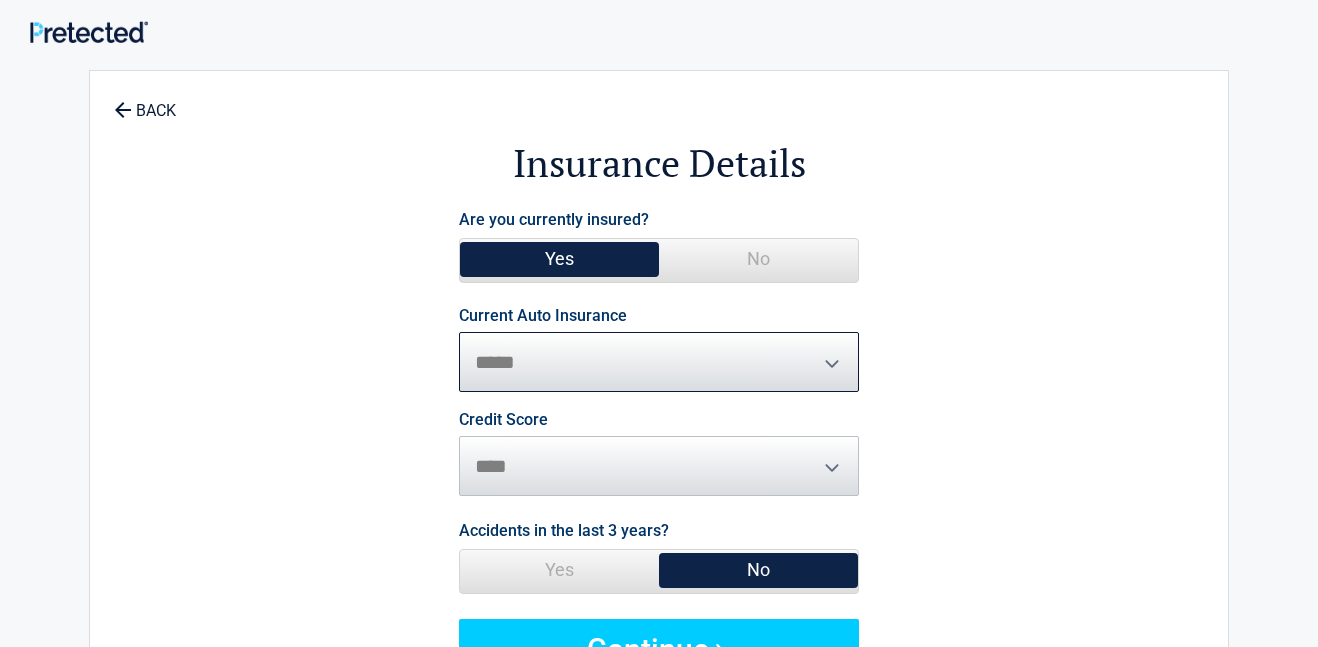 select on "**********" 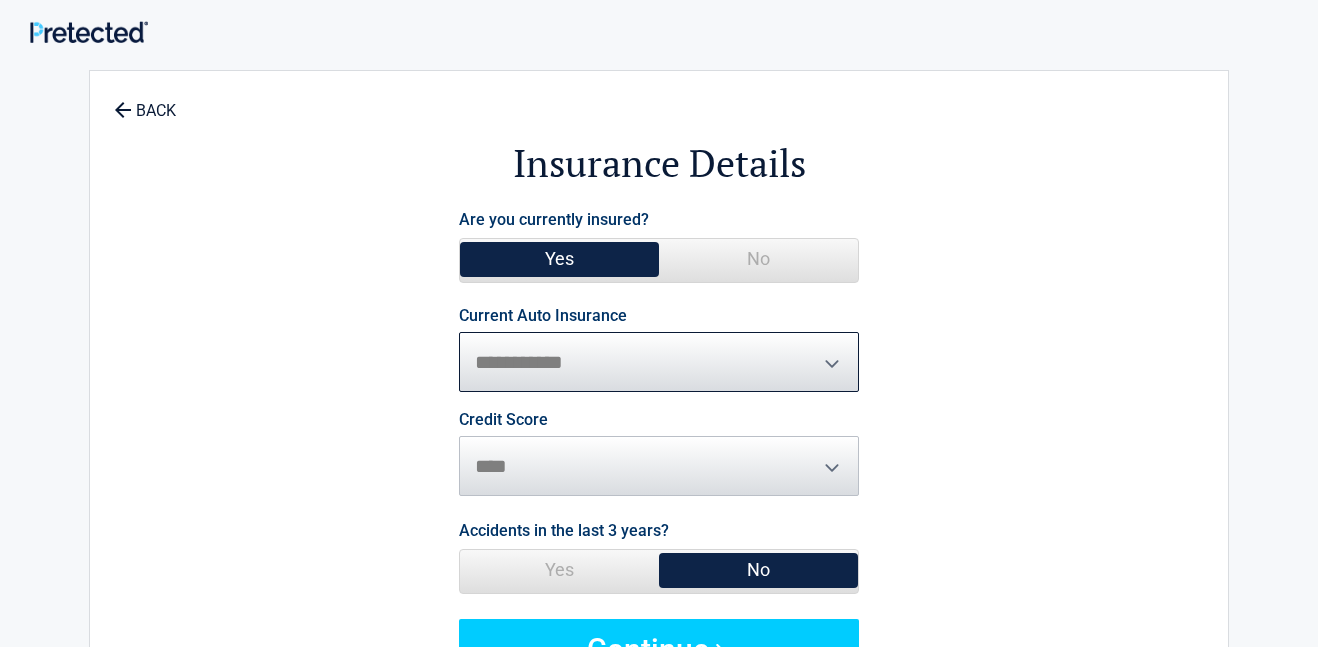click on "**********" at bounding box center [659, 362] 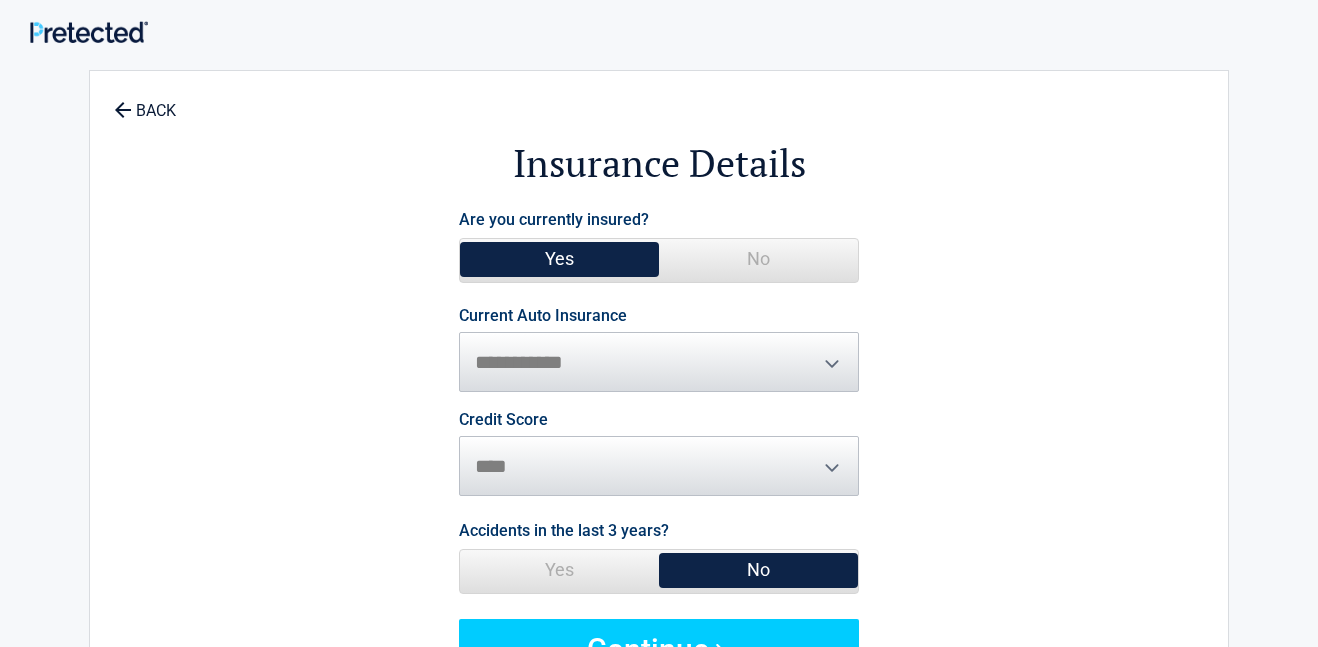 click on "Credit Score
*********
****
*******
****" at bounding box center (659, 454) 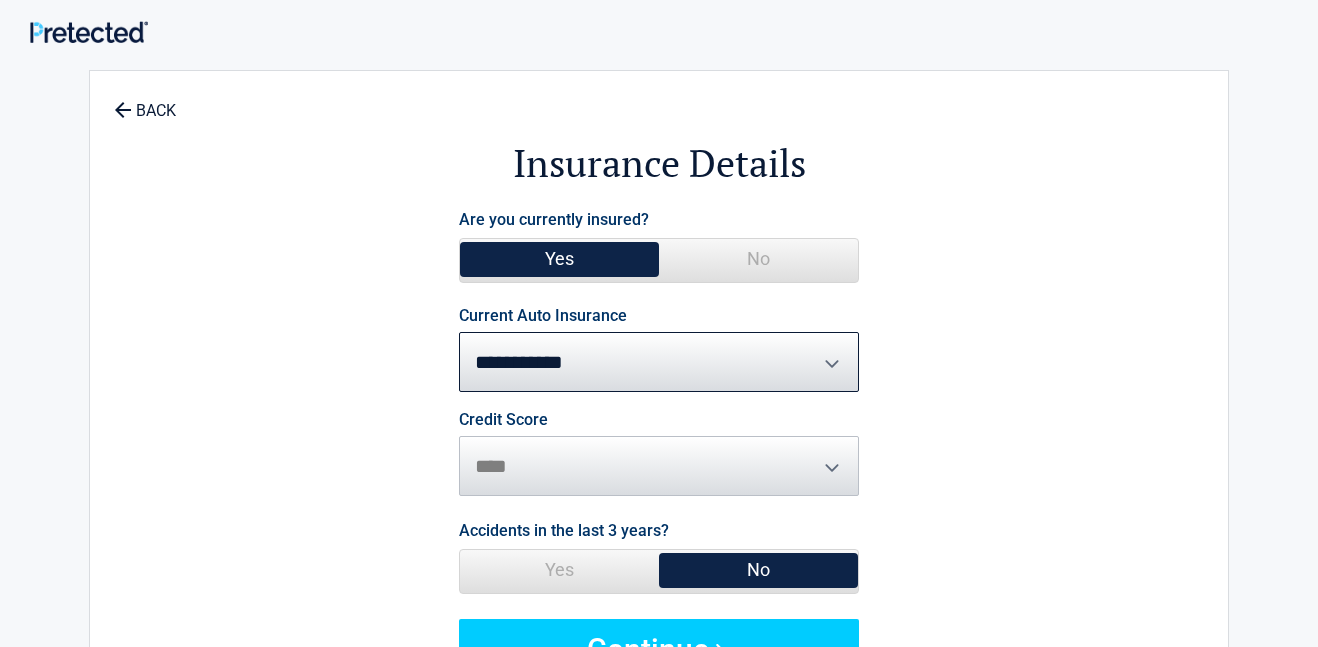 click on "Credit Score
*********
****
*******
****" at bounding box center (659, 454) 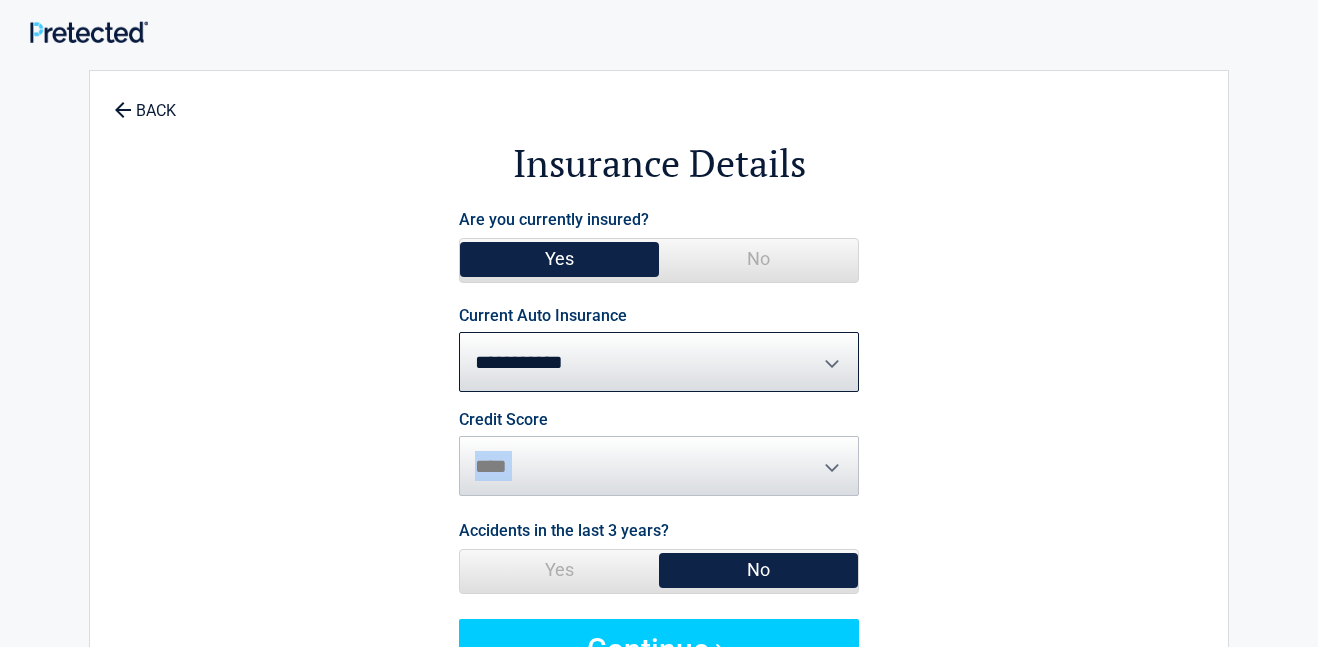 click on "Credit Score
*********
****
*******
****" at bounding box center [659, 454] 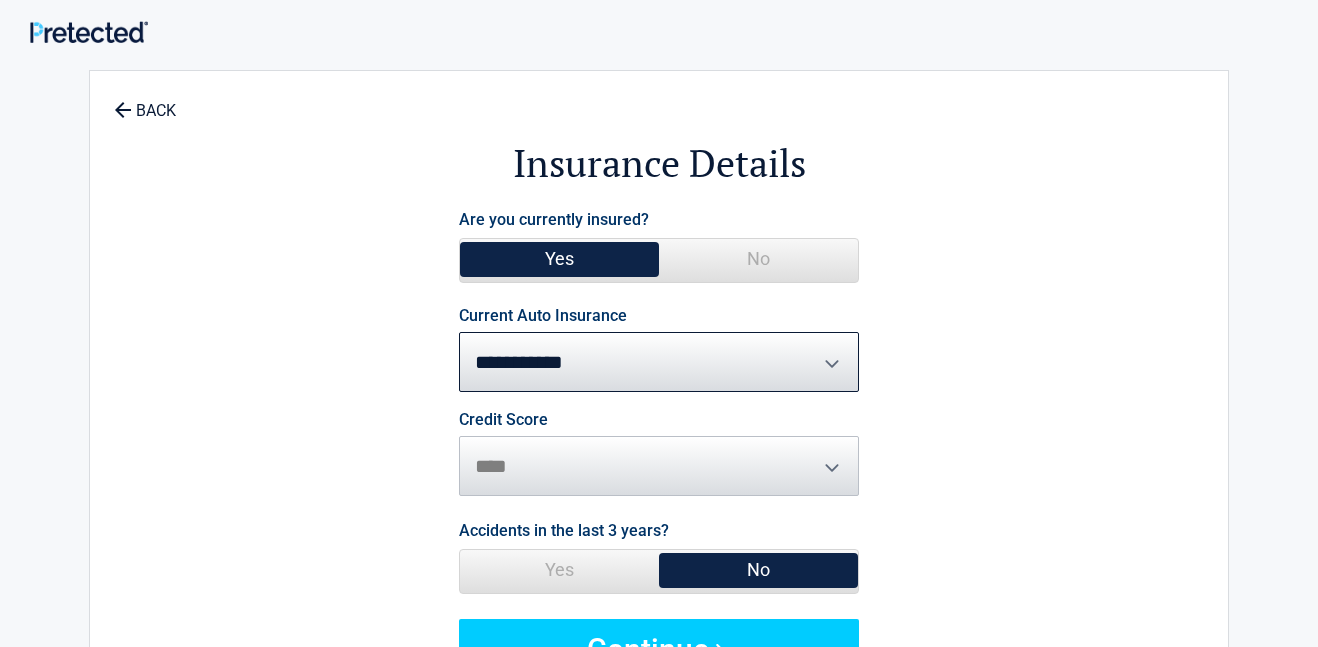 click on "Credit Score
*********
****
*******
****" at bounding box center (659, 454) 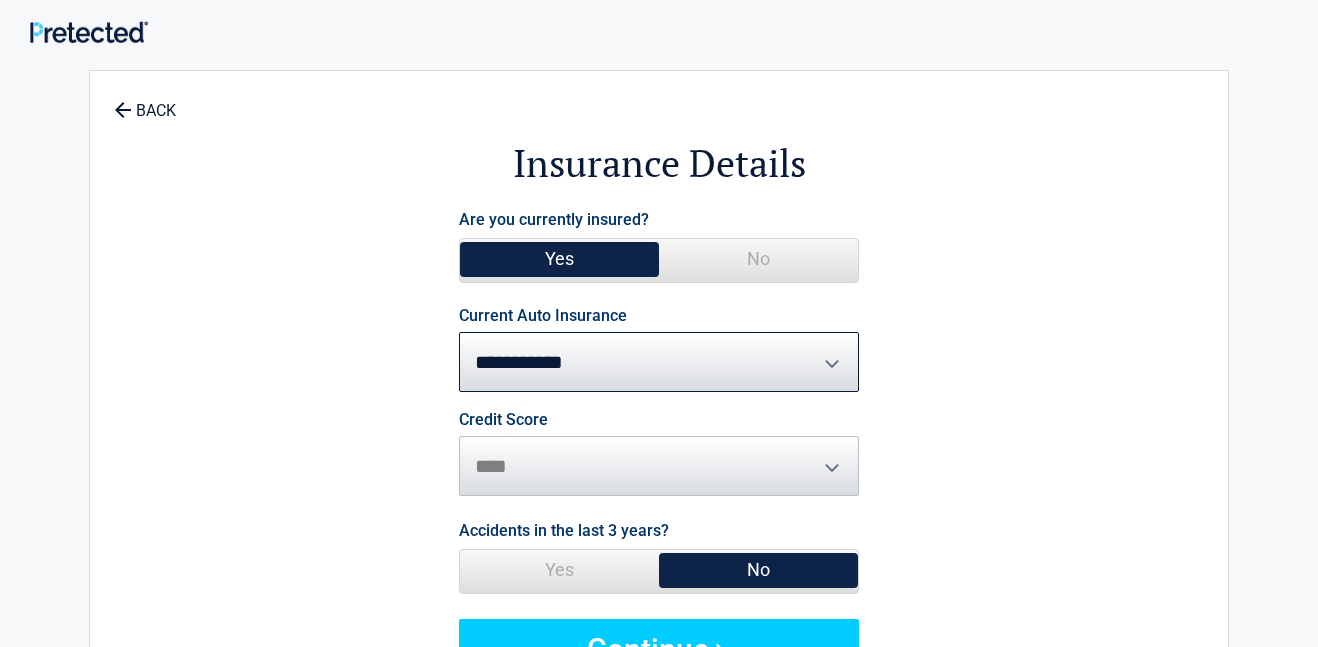 click on "Credit Score
*********
****
*******
****" at bounding box center (659, 454) 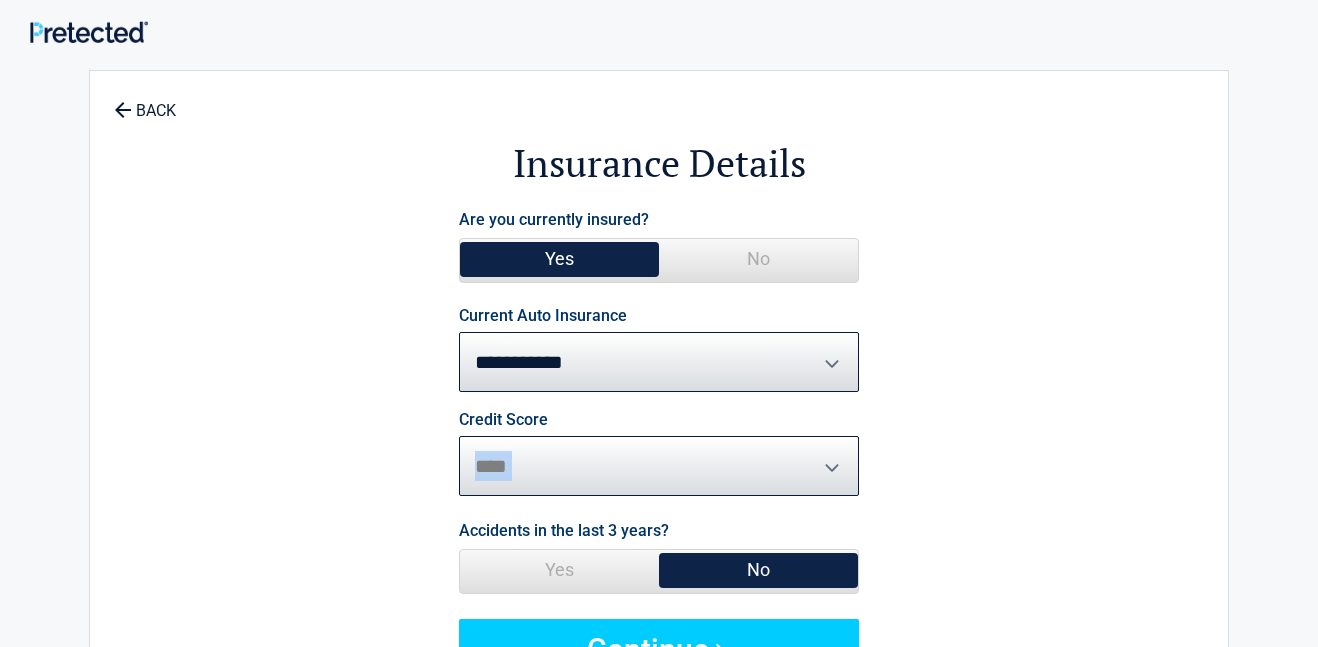 click on "*********
****
*******
****" at bounding box center [659, 466] 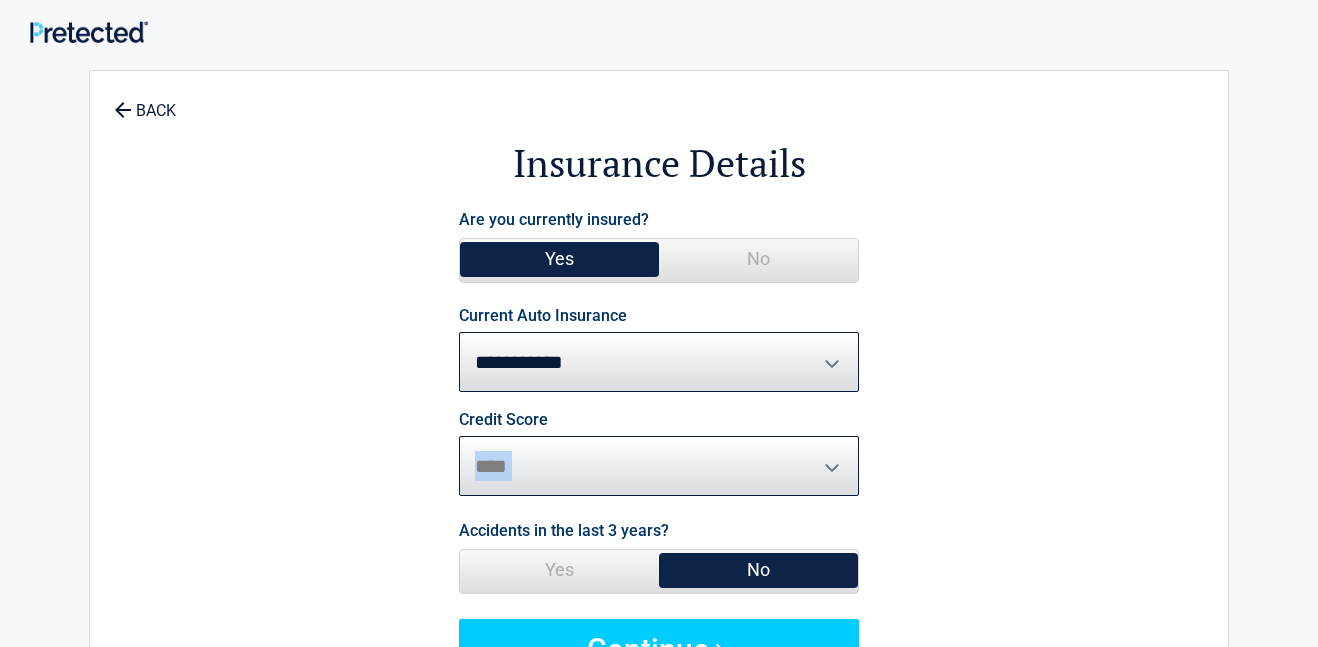 select on "*********" 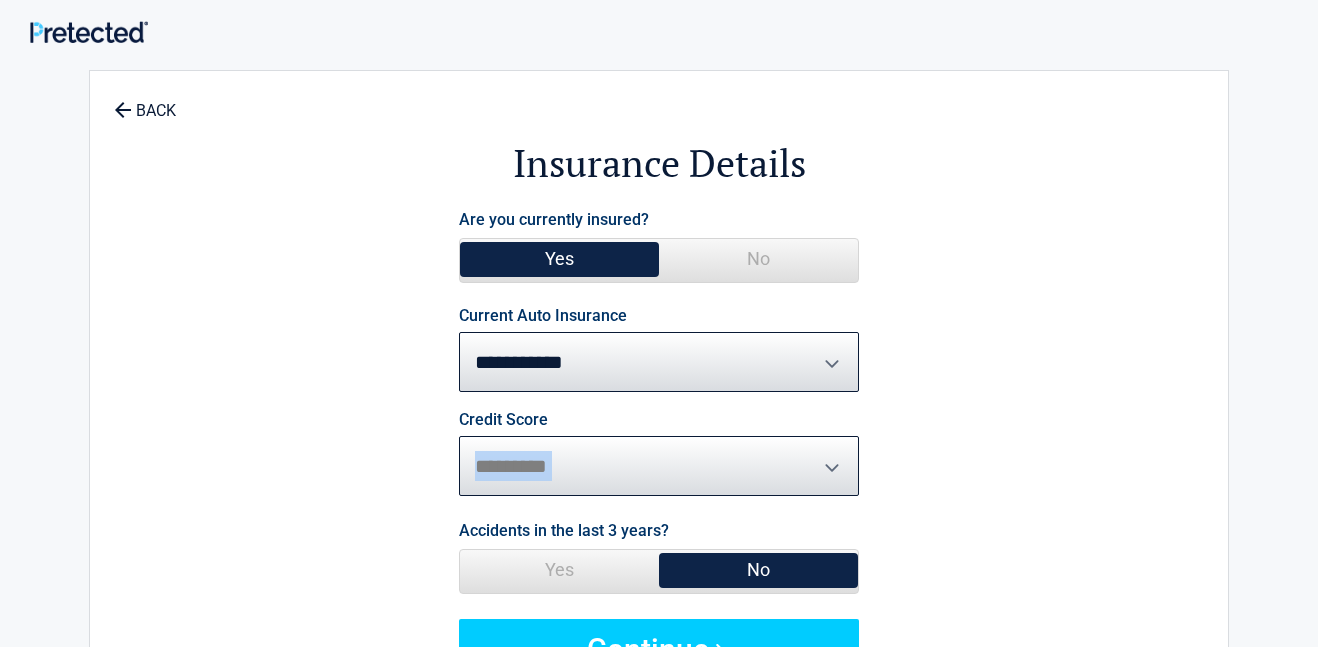 click on "*********
****
*******
****" at bounding box center [659, 466] 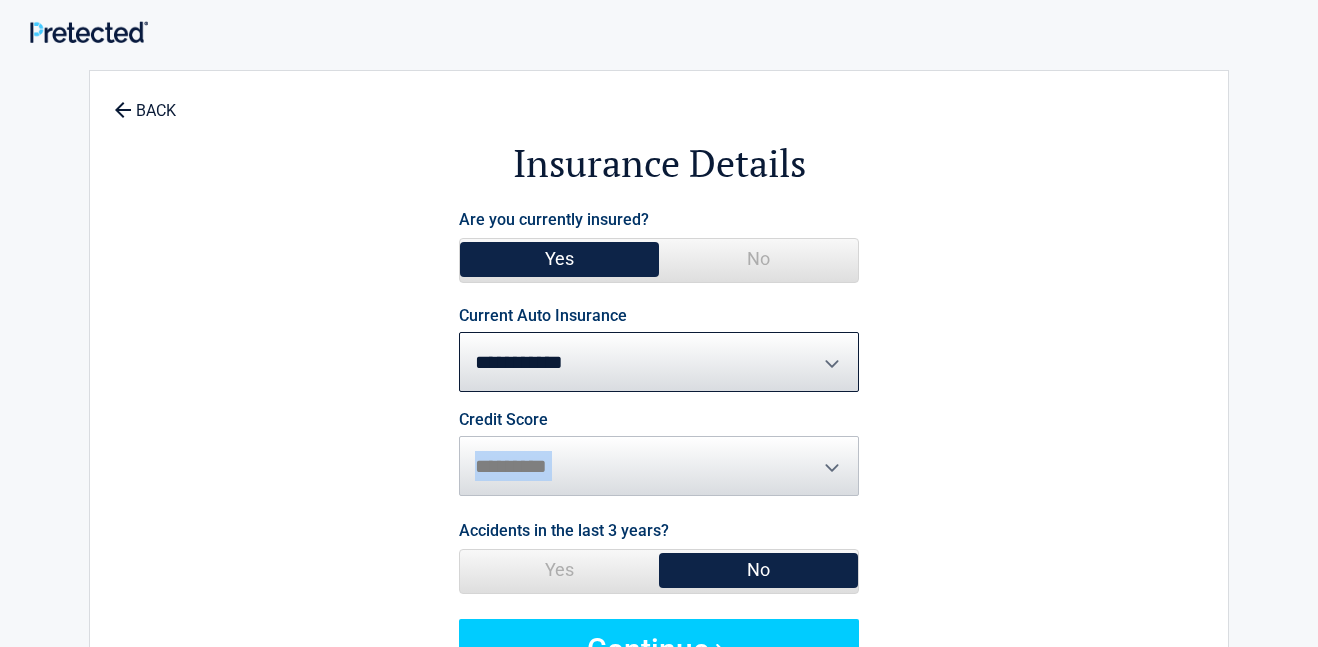 click on "No" at bounding box center (758, 570) 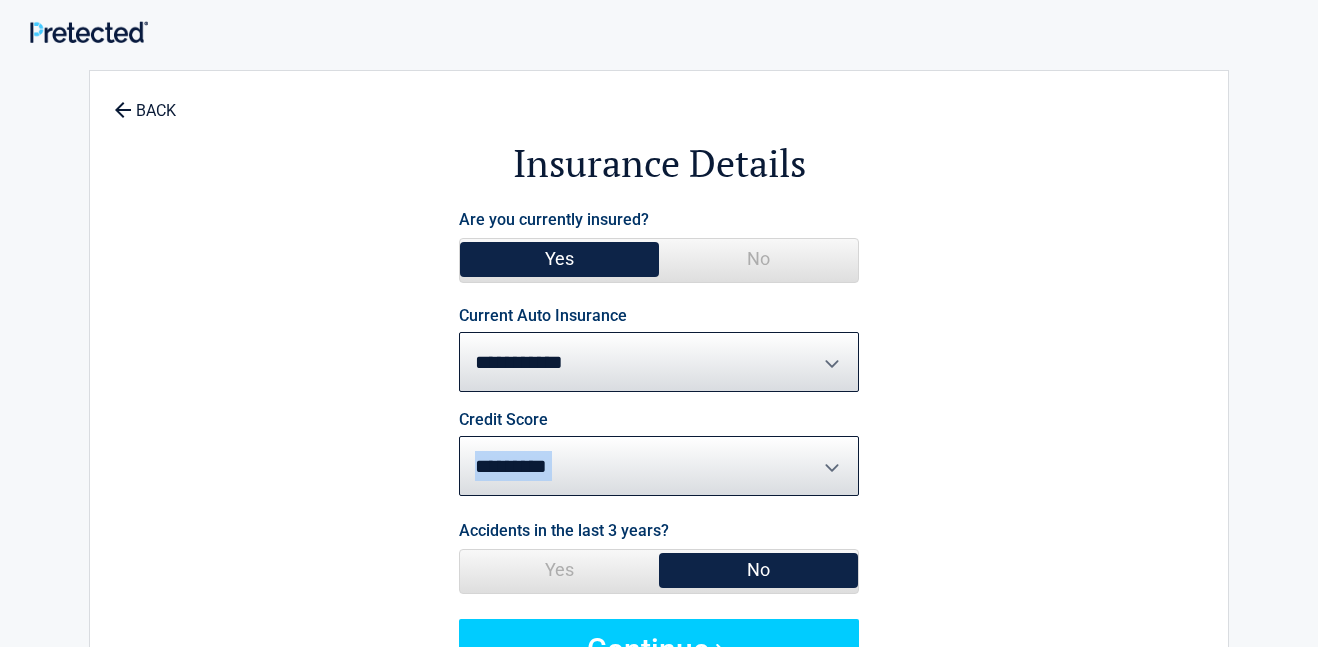 click on "No" at bounding box center [758, 570] 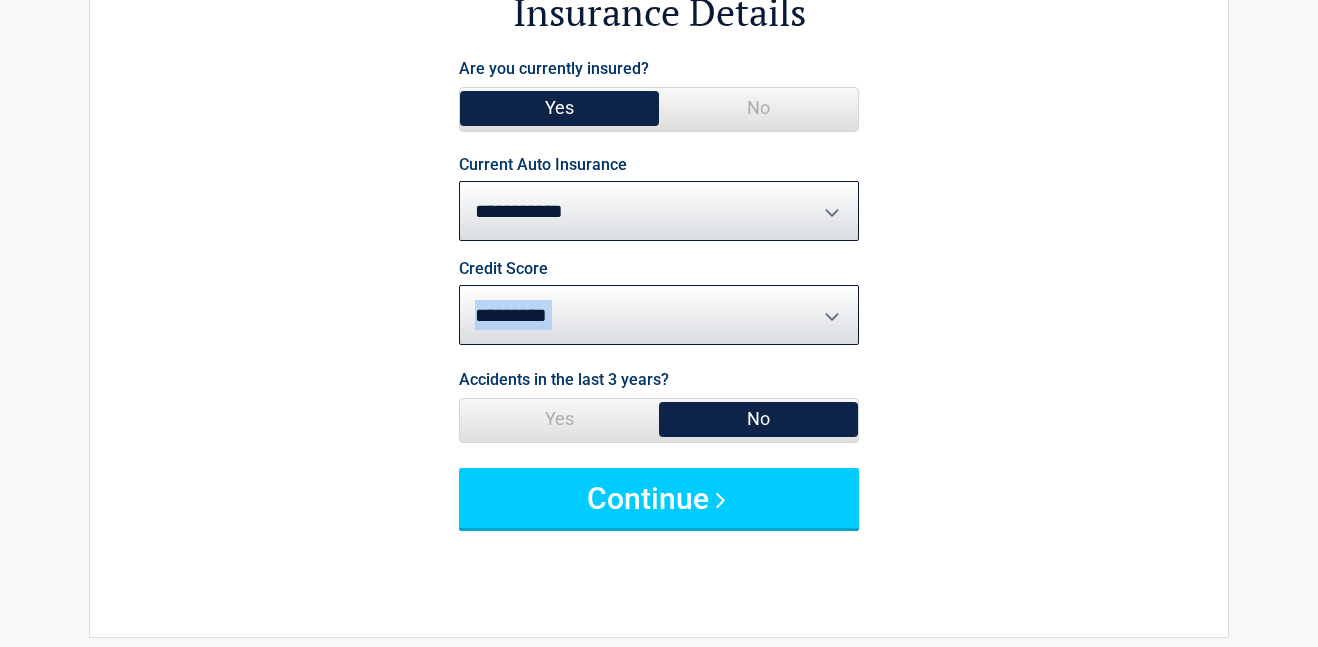 scroll, scrollTop: 207, scrollLeft: 0, axis: vertical 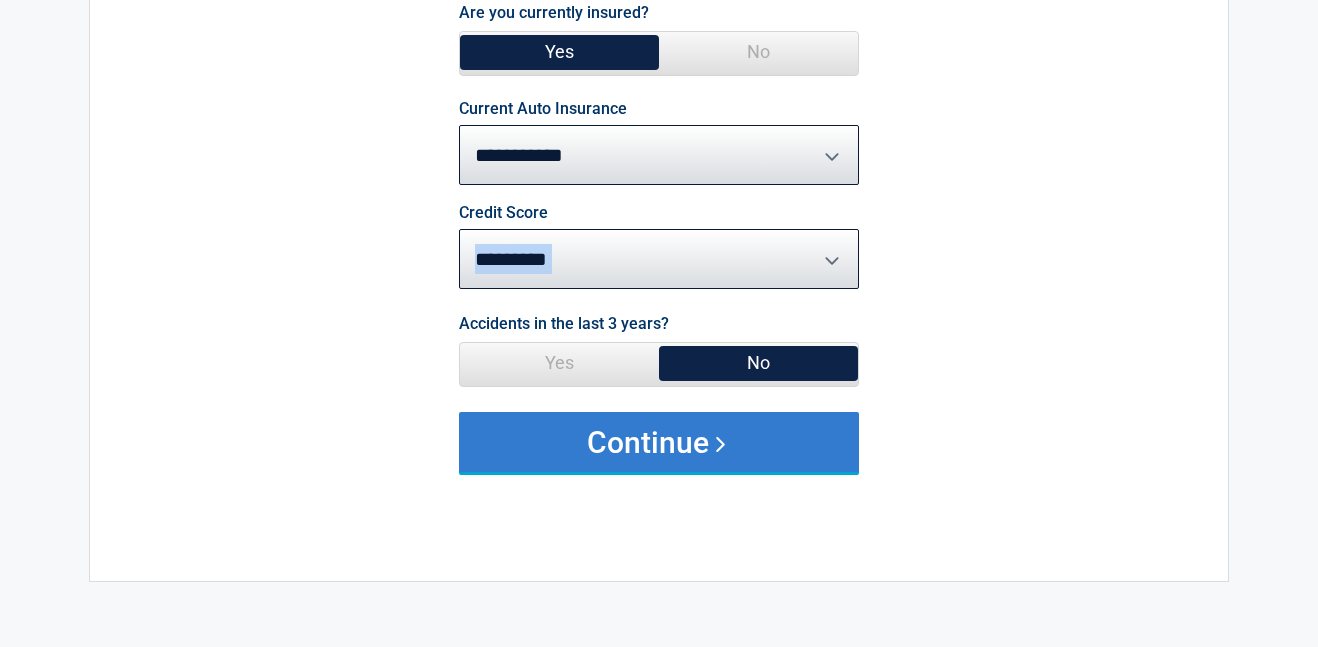 click on "Continue" at bounding box center [659, 442] 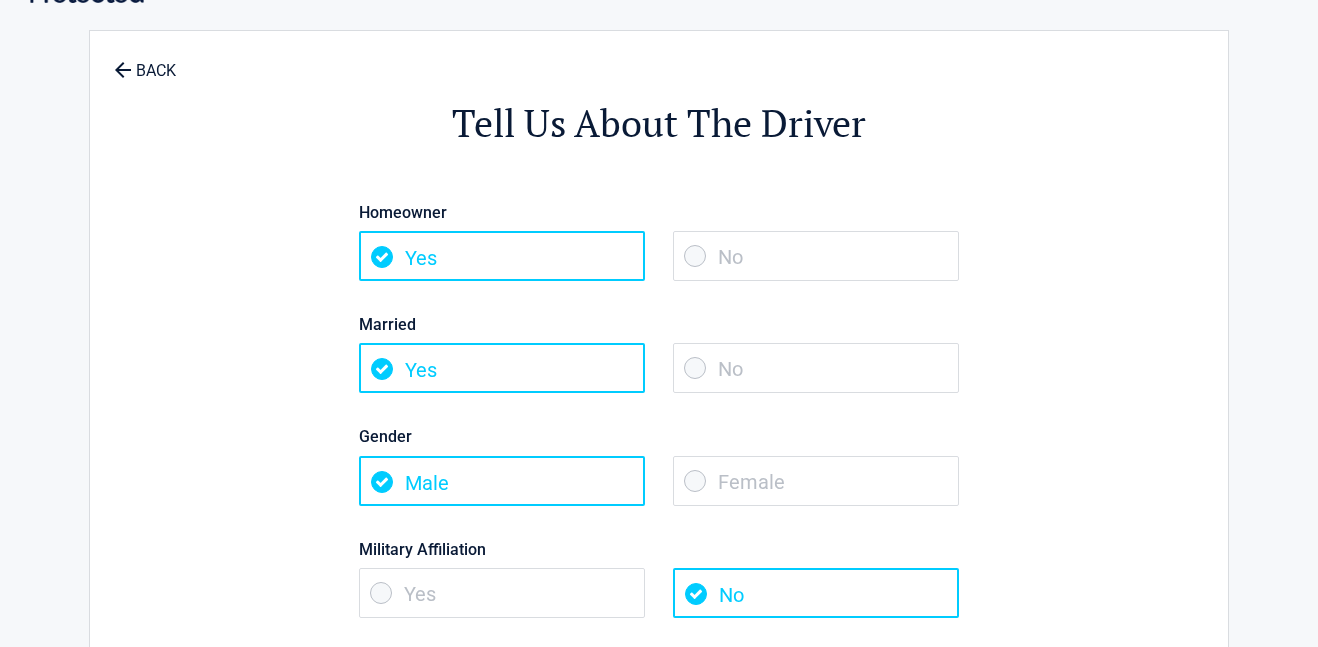 scroll, scrollTop: 0, scrollLeft: 0, axis: both 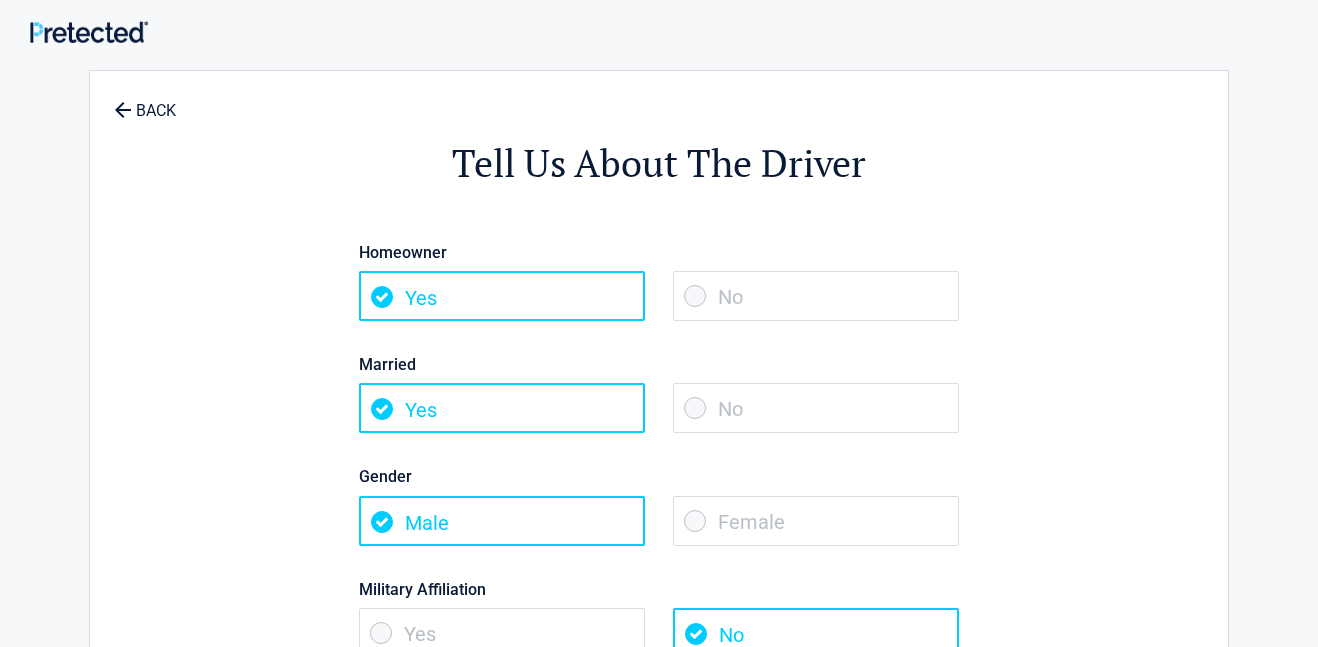 click on "No" at bounding box center [816, 296] 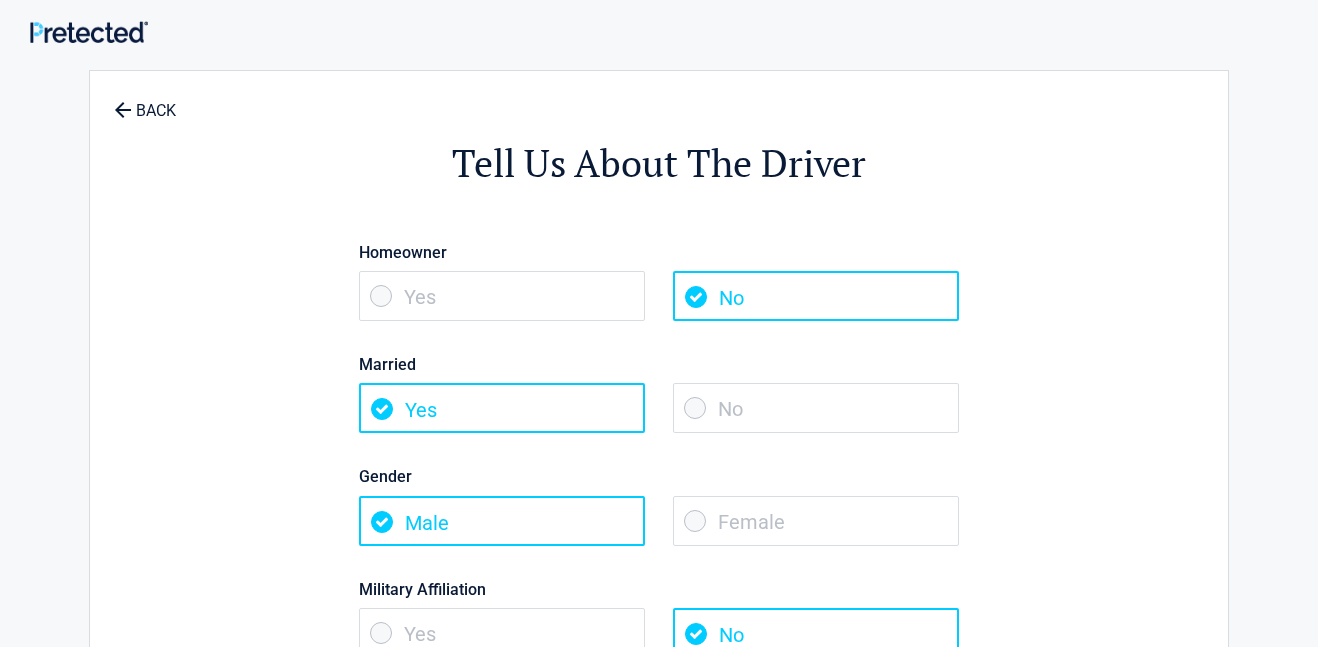 click on "Tell Us About The Driver
Homeowner
Yes
No
Married
Yes
No
Gender
Male
Female
Military Affiliation
Yes
No
Continue" at bounding box center [659, 429] 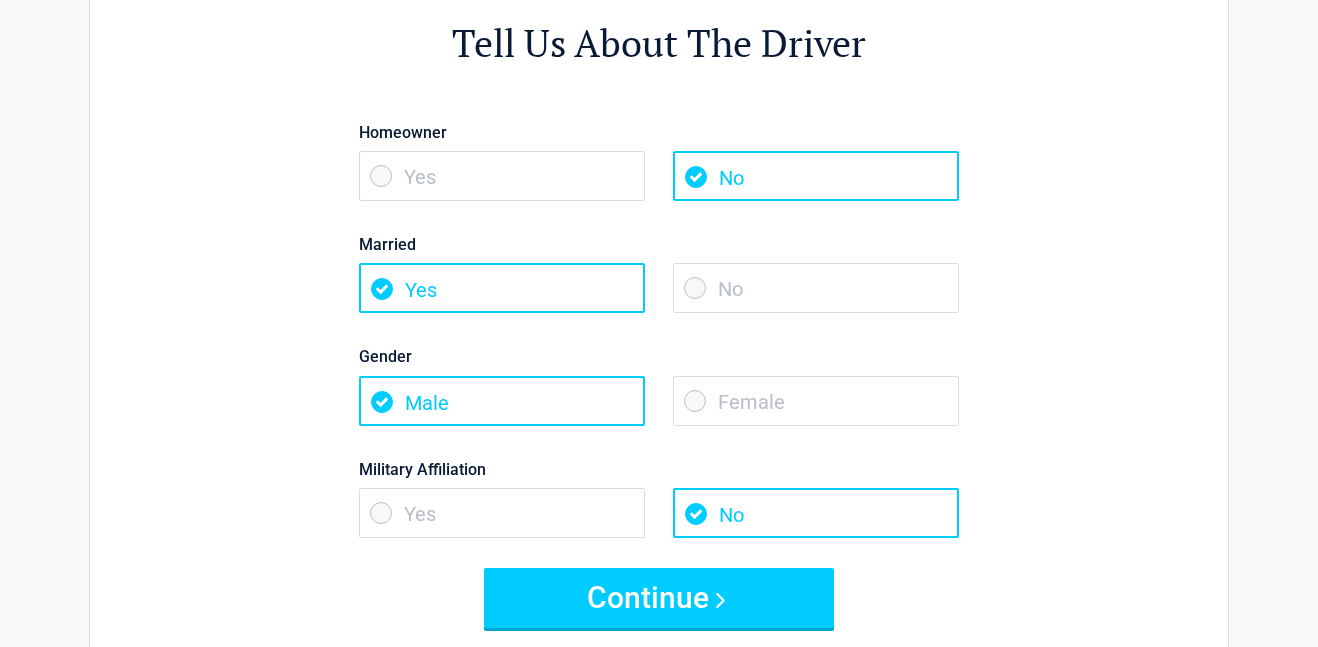 scroll, scrollTop: 240, scrollLeft: 0, axis: vertical 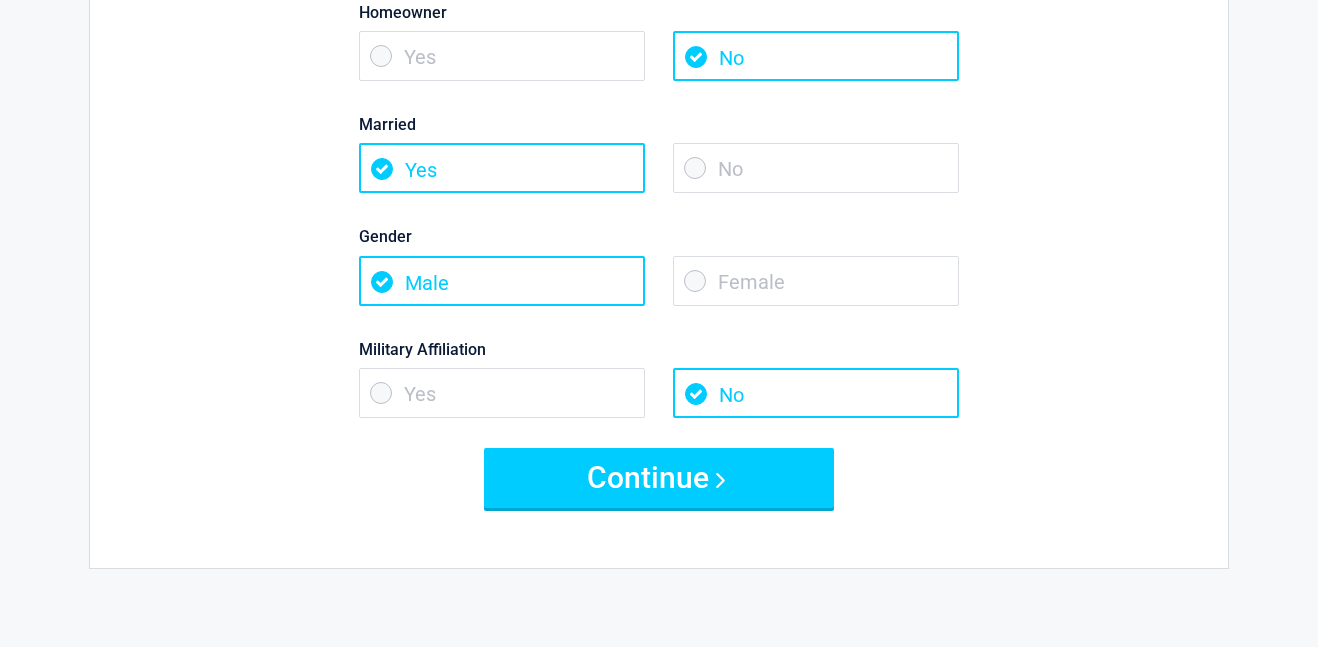 click on "No" at bounding box center (816, 168) 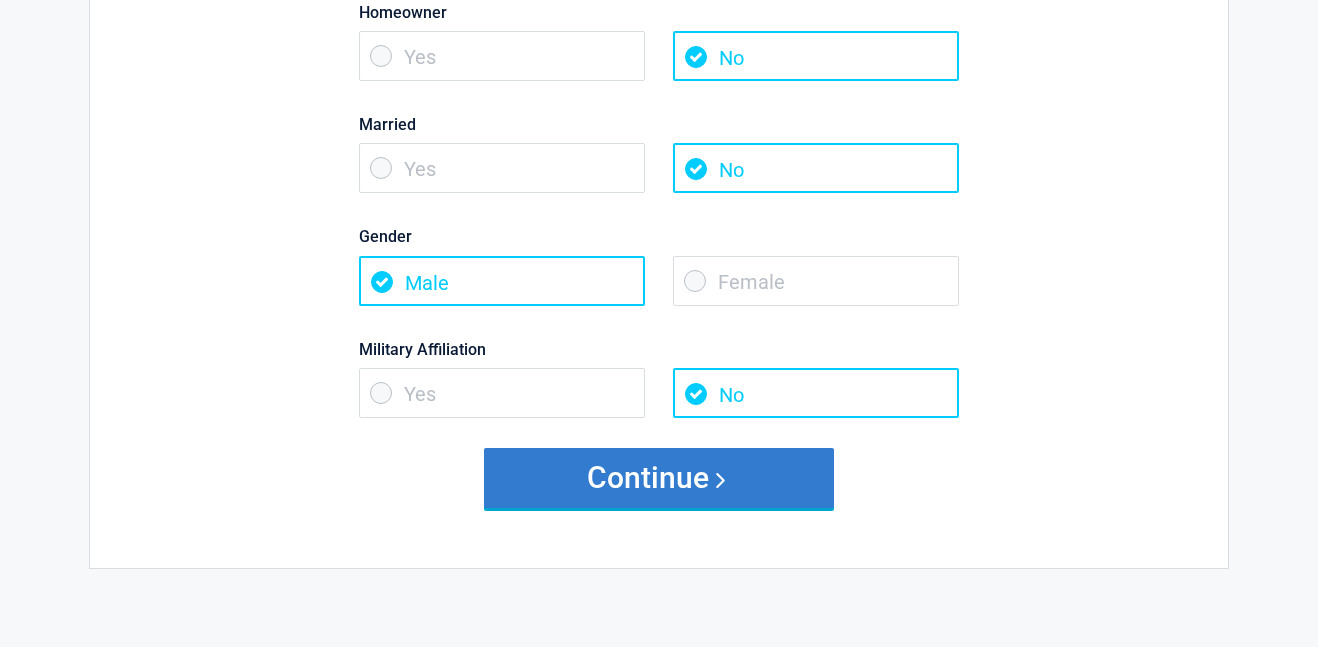 click on "Continue" at bounding box center (659, 478) 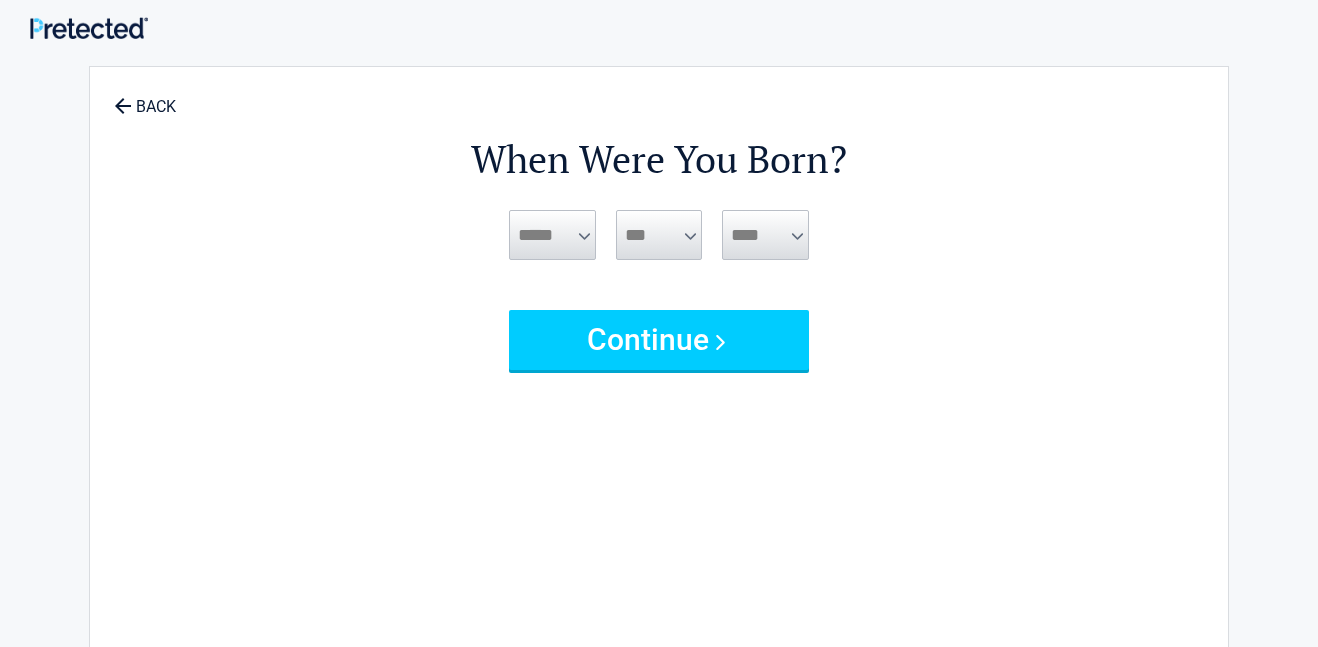scroll, scrollTop: 0, scrollLeft: 0, axis: both 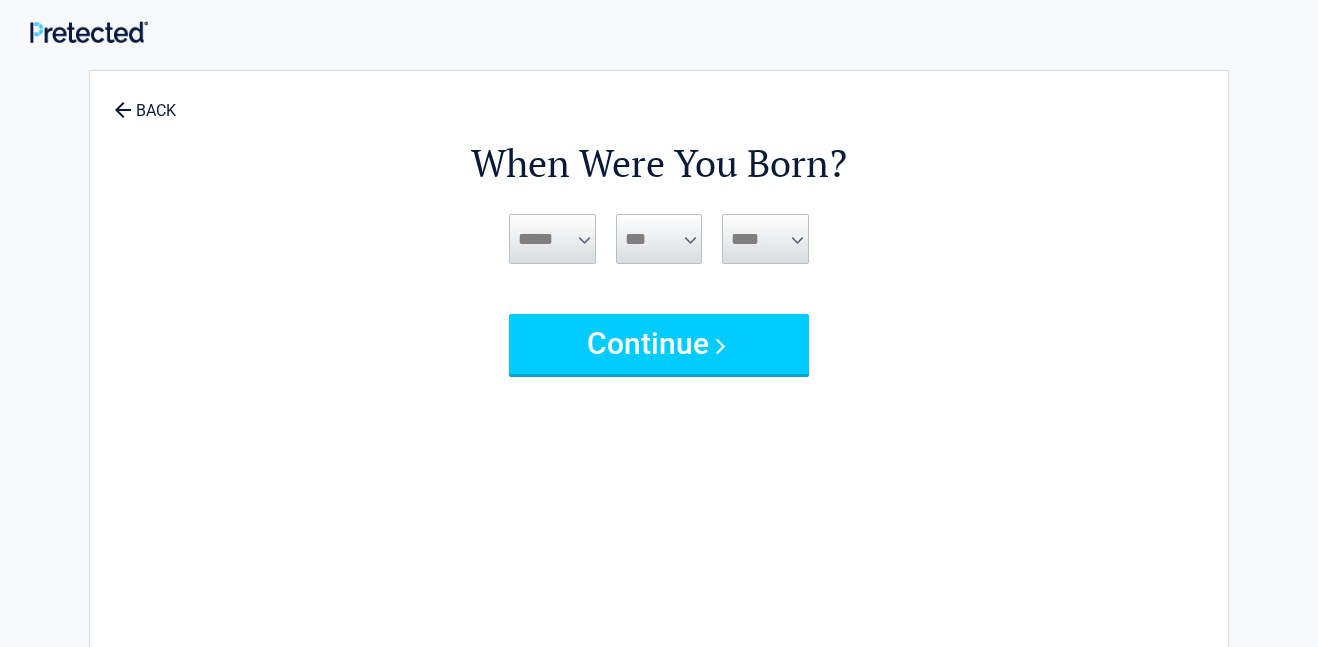 click on "*****
***
***
***
***
***
***
***
***
***
***
***
***" at bounding box center [552, 239] 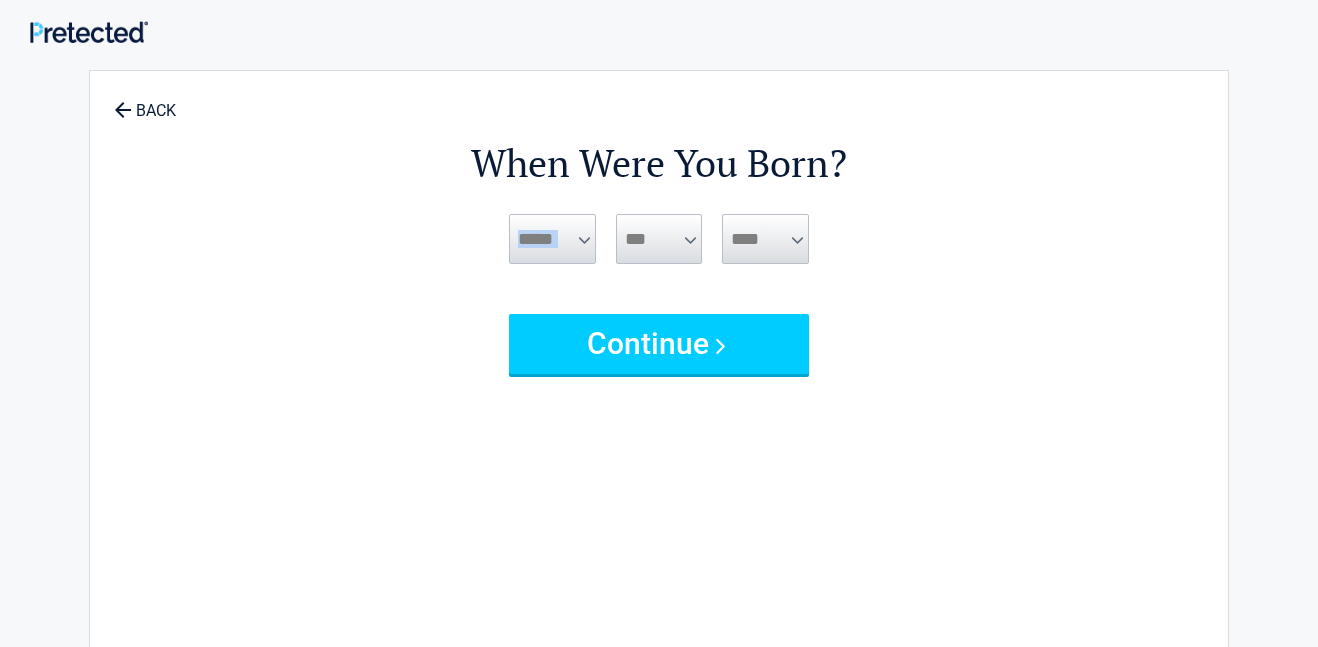 click on "*****
***
***
***
***
***
***
***
***
***
***
***
***" at bounding box center [552, 239] 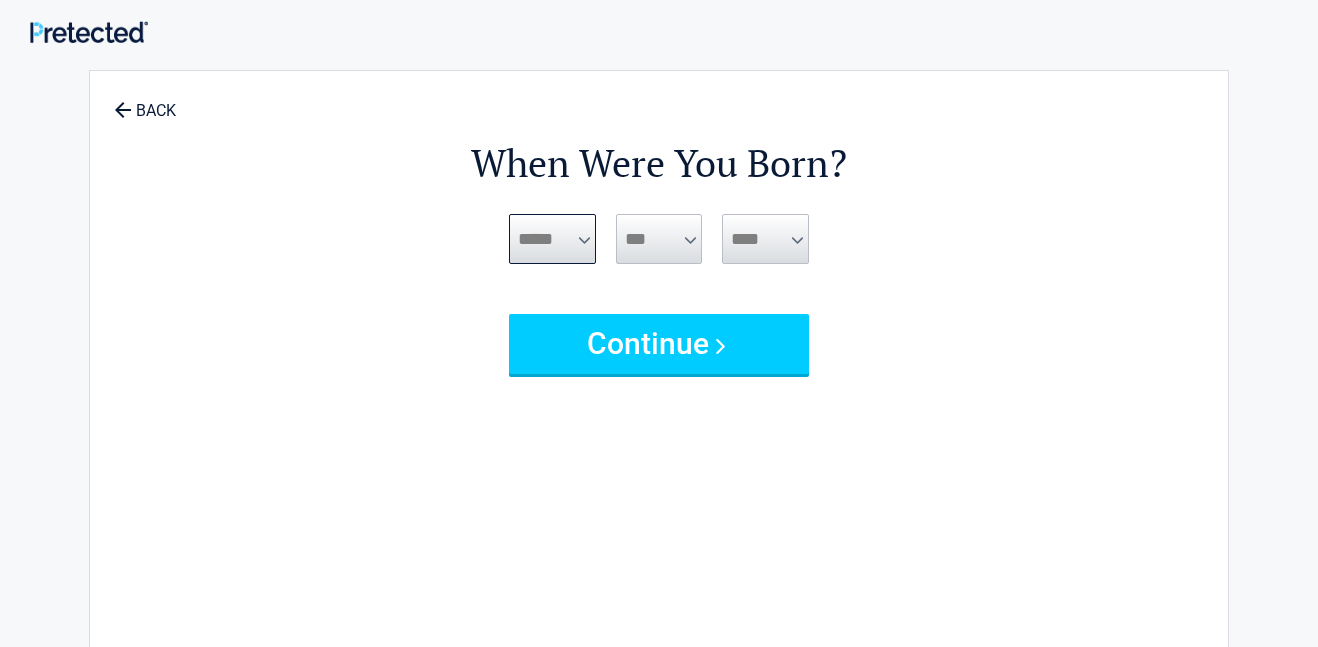click on "*****
***
***
***
***
***
***
***
***
***
***
***
***" at bounding box center [552, 239] 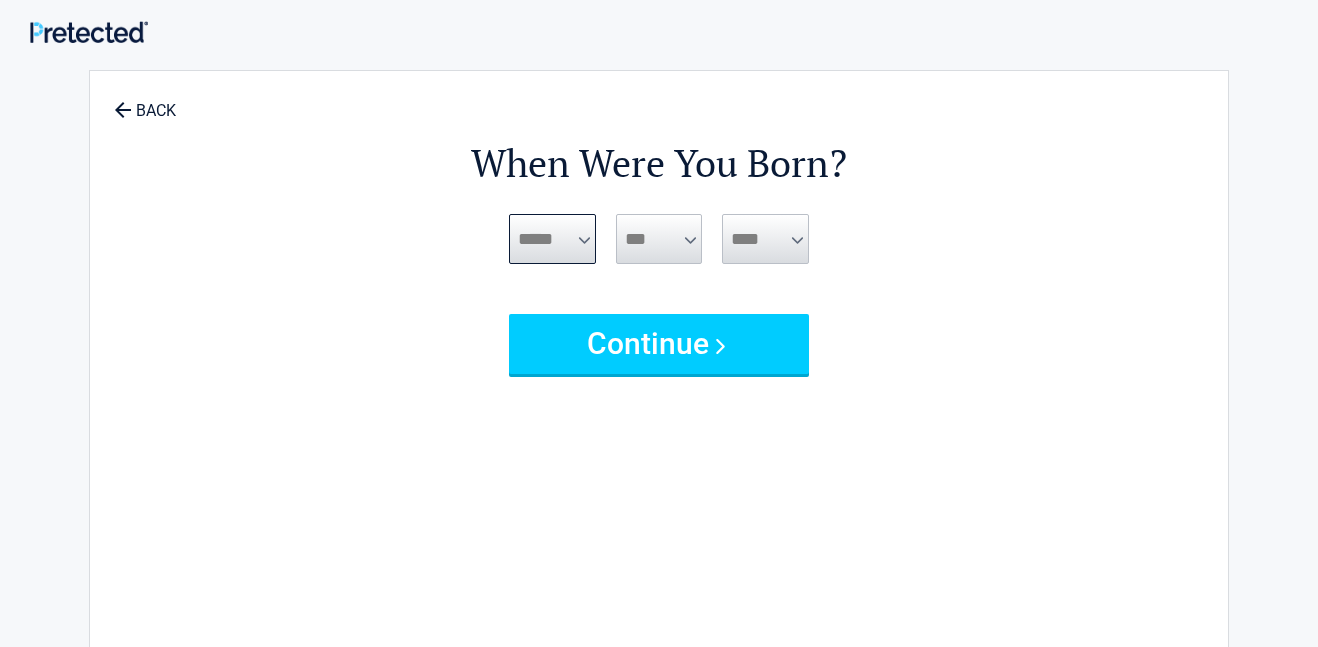 select on "*" 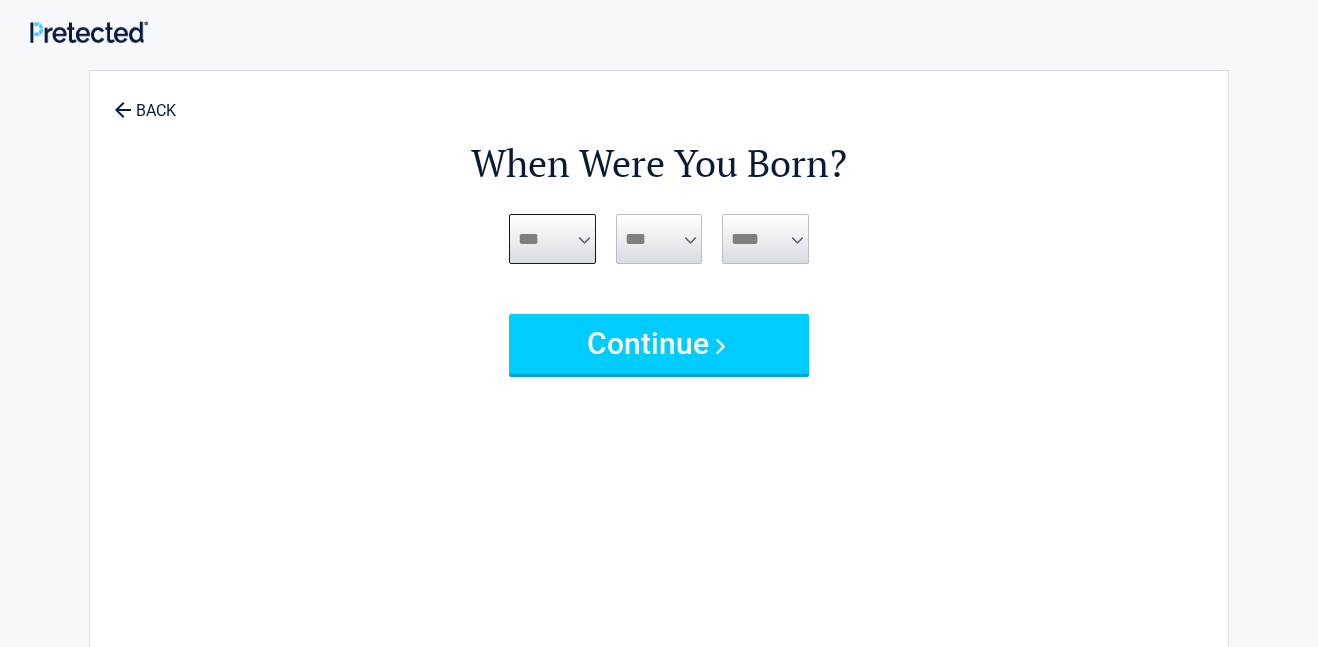 click on "*****
***
***
***
***
***
***
***
***
***
***
***
***" at bounding box center (552, 239) 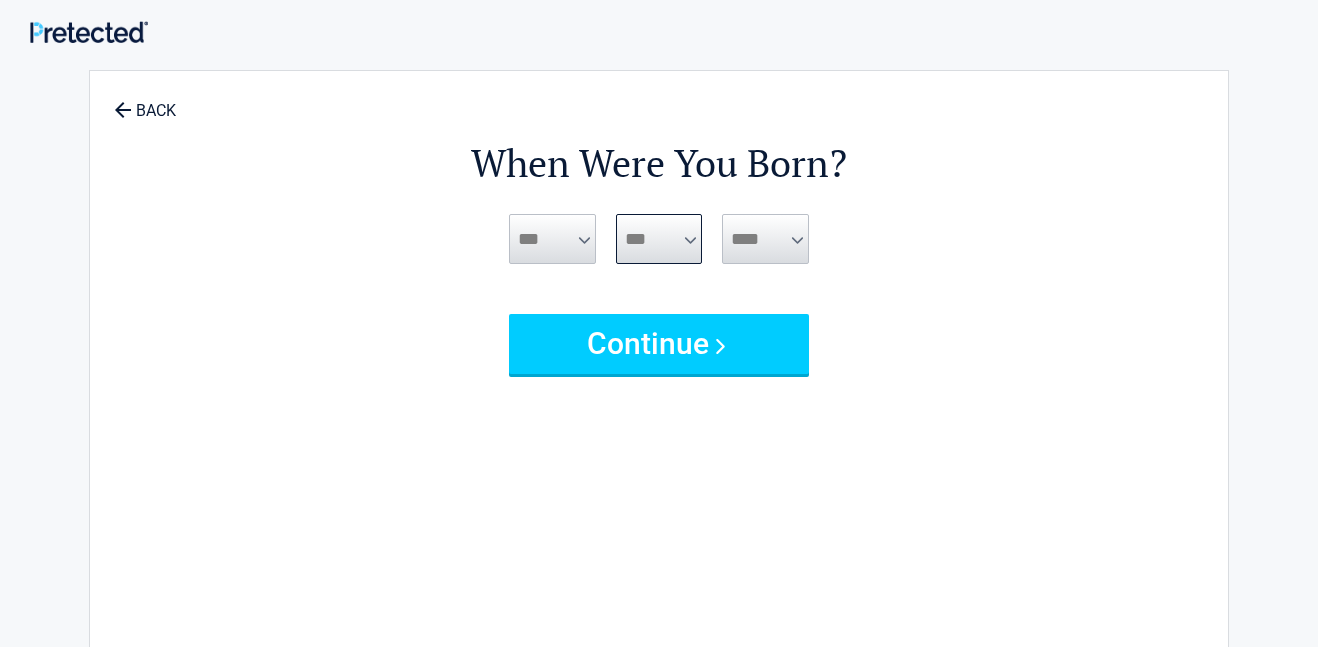 click on "*** * * * * * * * * * ** ** ** ** ** ** ** ** ** ** ** ** ** ** ** ** ** ** ** ** ** **" at bounding box center [659, 239] 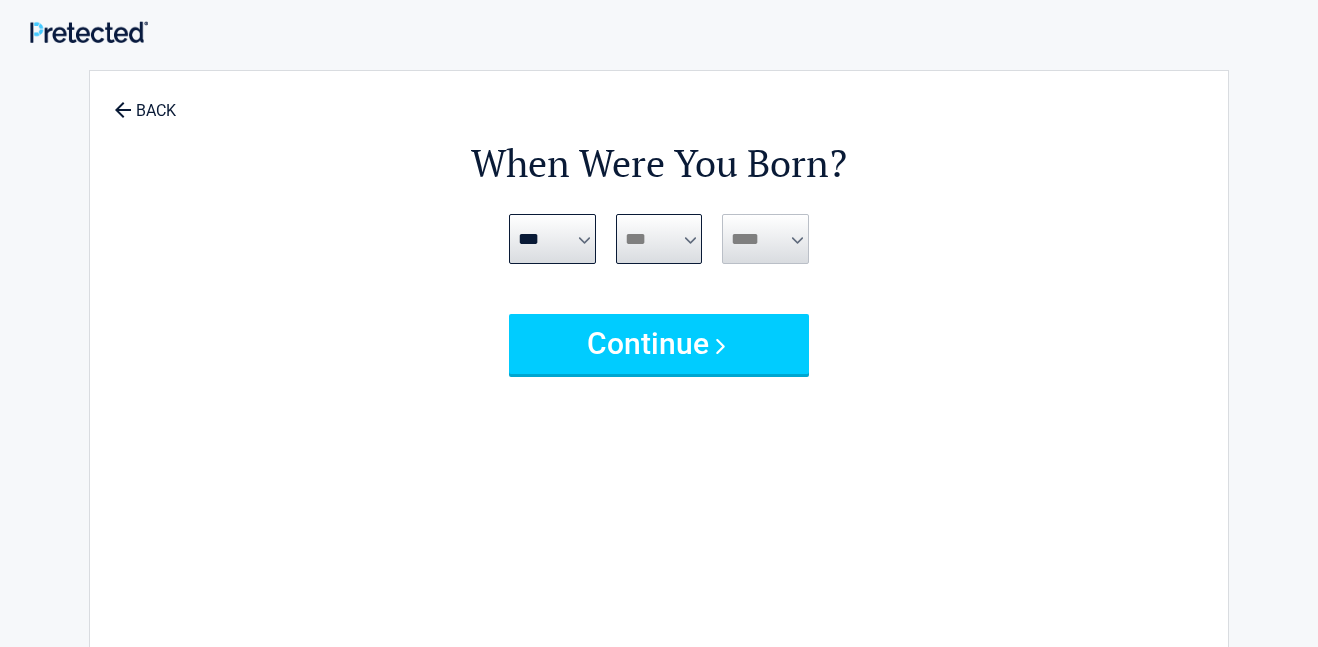 select on "*" 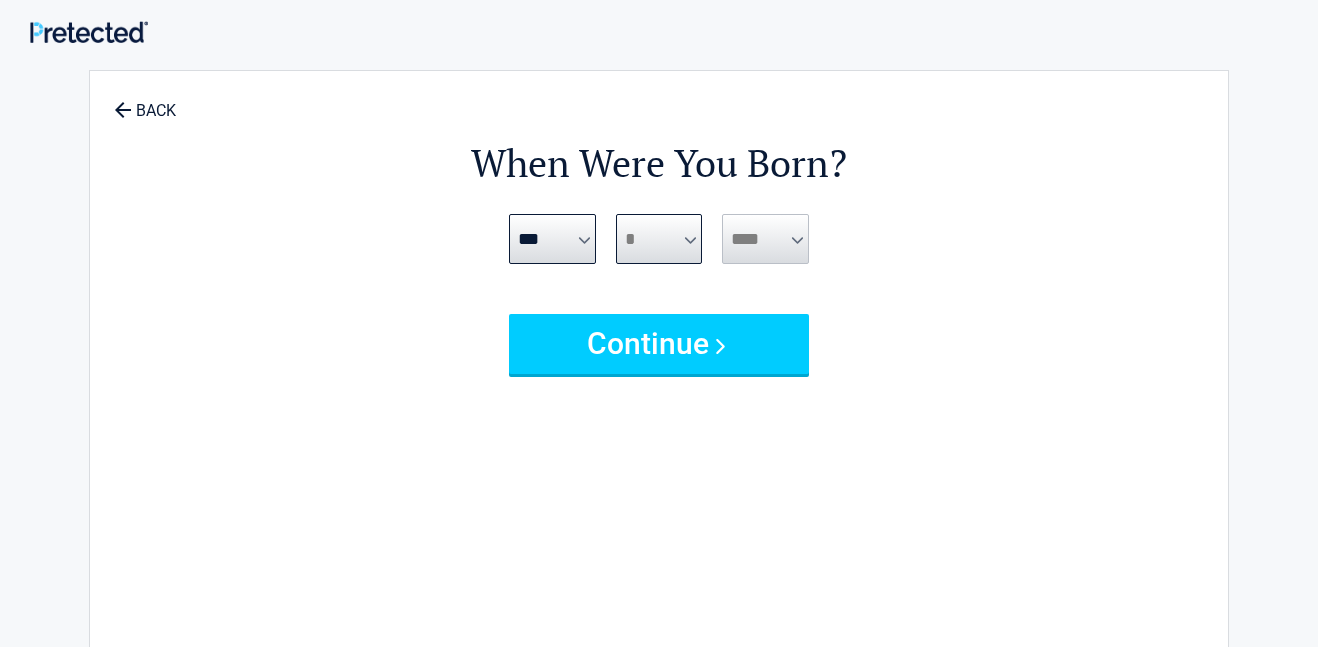 click on "*** * * * * * * * * * ** ** ** ** ** ** ** ** ** ** ** ** ** ** ** ** ** ** ** ** ** **" at bounding box center (659, 239) 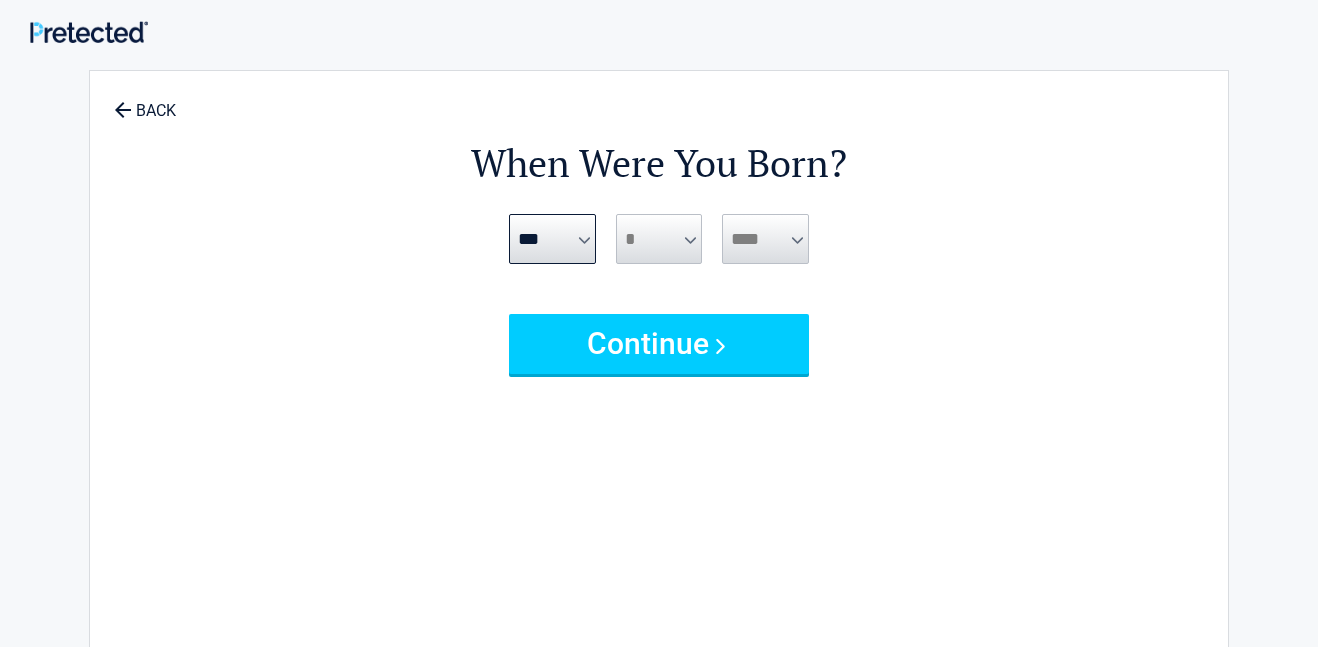 click on "****
****
****
****
****
****
****
****
****
****
****
****
****
****
****
****
****
****
****
****
****
****
****
****
****
****
****
****
****
****
****
****
****
****
****
****
****
****
****
****
****
****
****
****
****
****
****
****
****
****
****
****
****
****
****
****
****
****
****
****
****
****
**** ****" at bounding box center [765, 239] 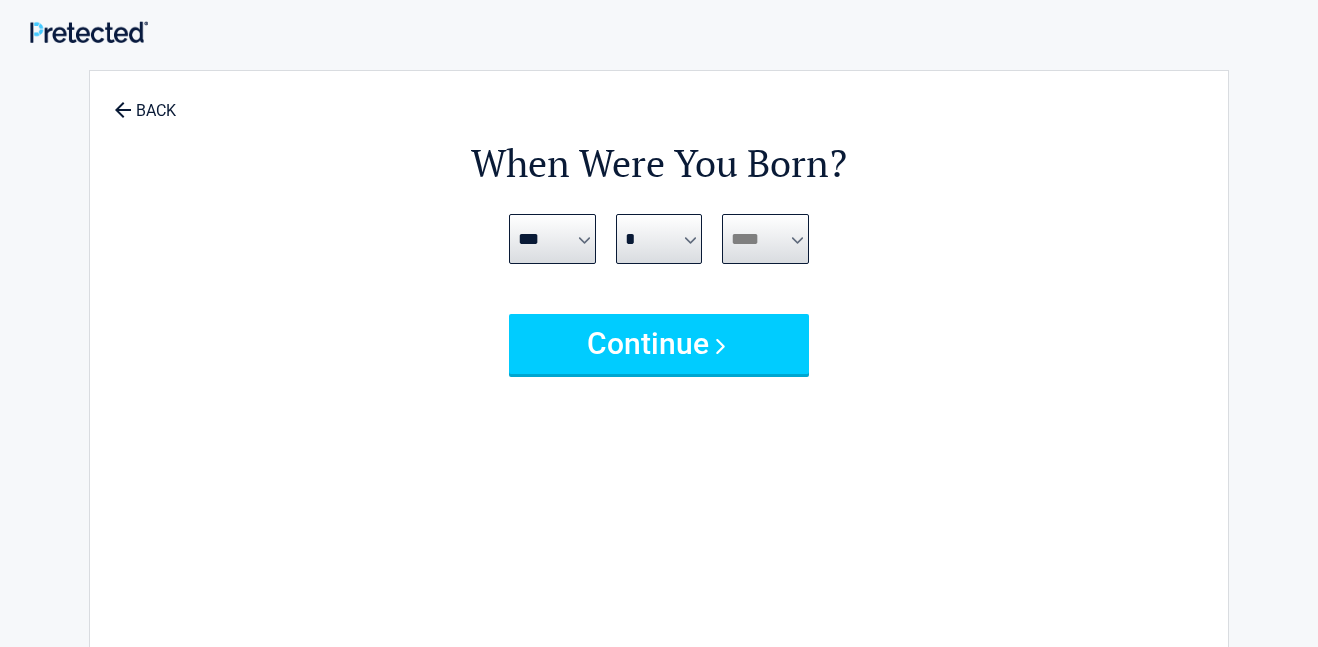 click on "****
****
****
****
****
****
****
****
****
****
****
****
****
****
****
****
****
****
****
****
****
****
****
****
****
****
****
****
****
****
****
****
****
****
****
****
****
****
****
****
****
****
****
****
****
****
****
****
****
****
****
****
****
****
****
****
****
****
****
****
****
****
****
****" at bounding box center [765, 239] 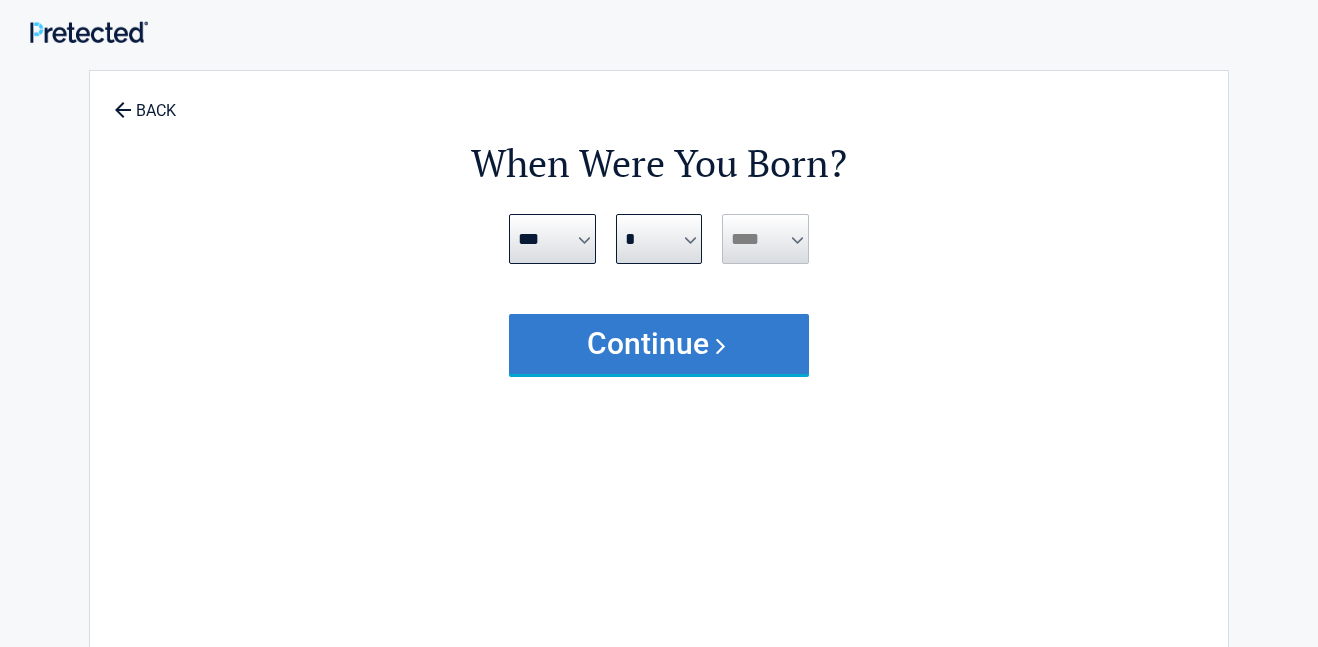 click on "Continue" at bounding box center (659, 344) 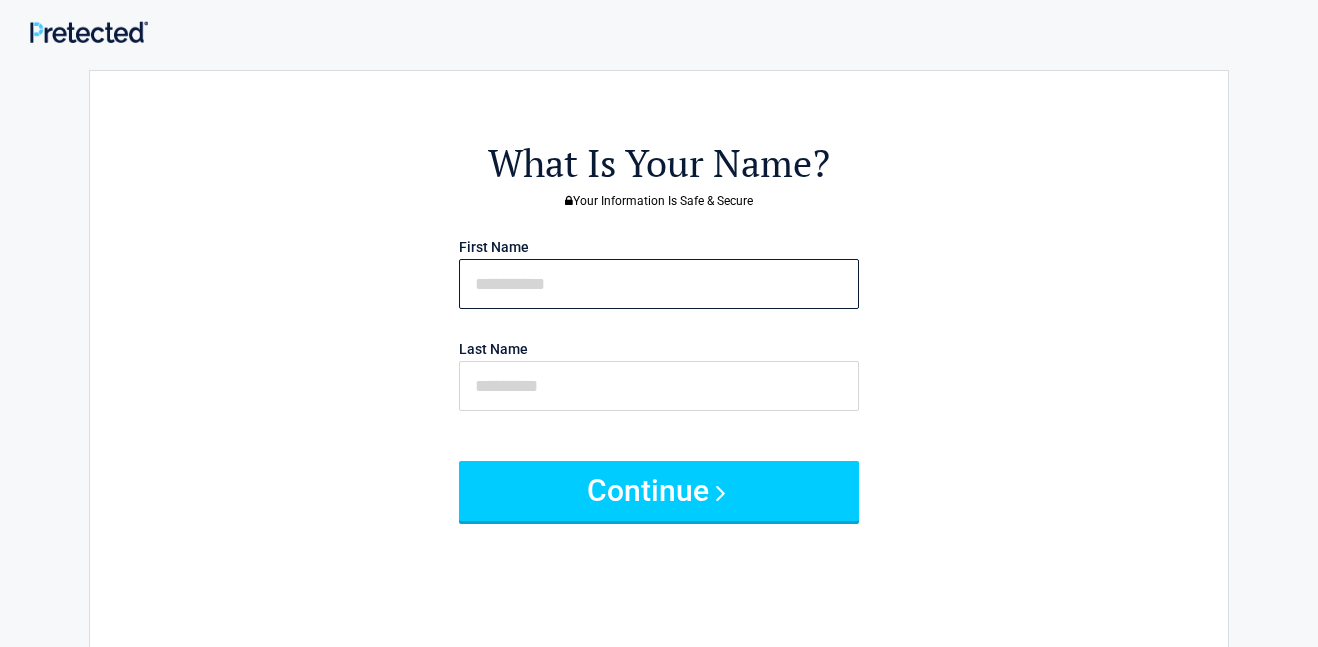 click at bounding box center [659, 284] 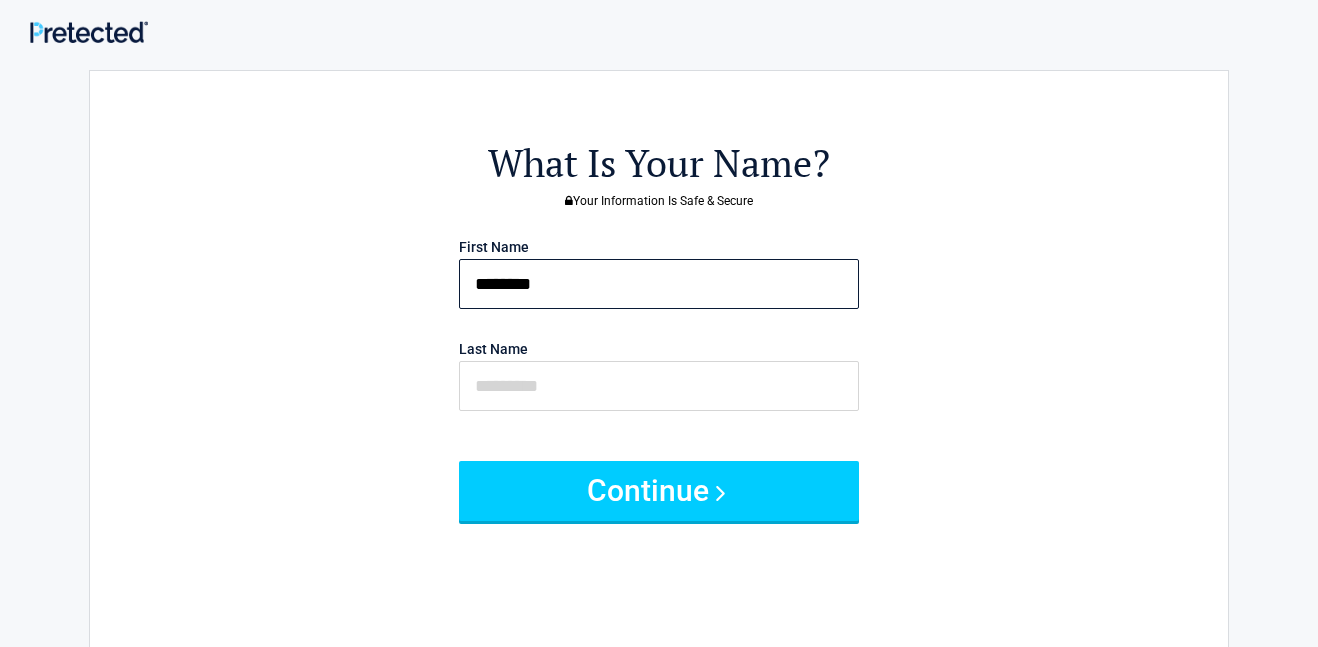 type on "********" 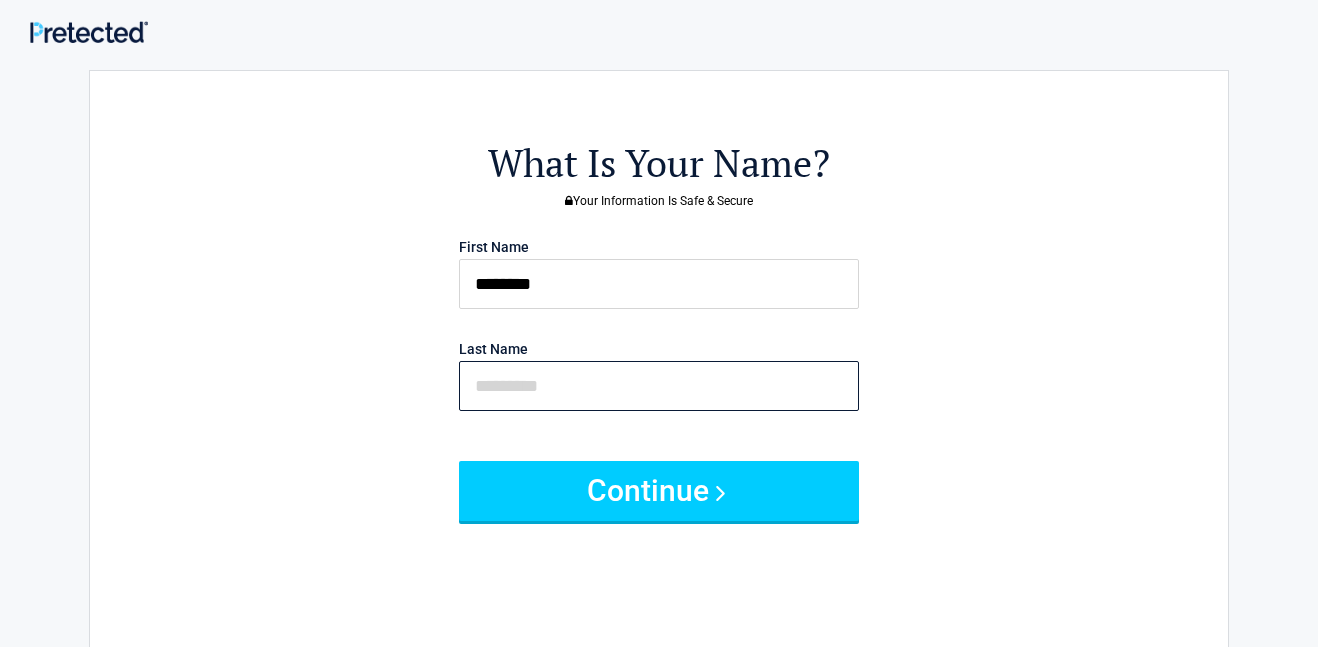 click at bounding box center [659, 386] 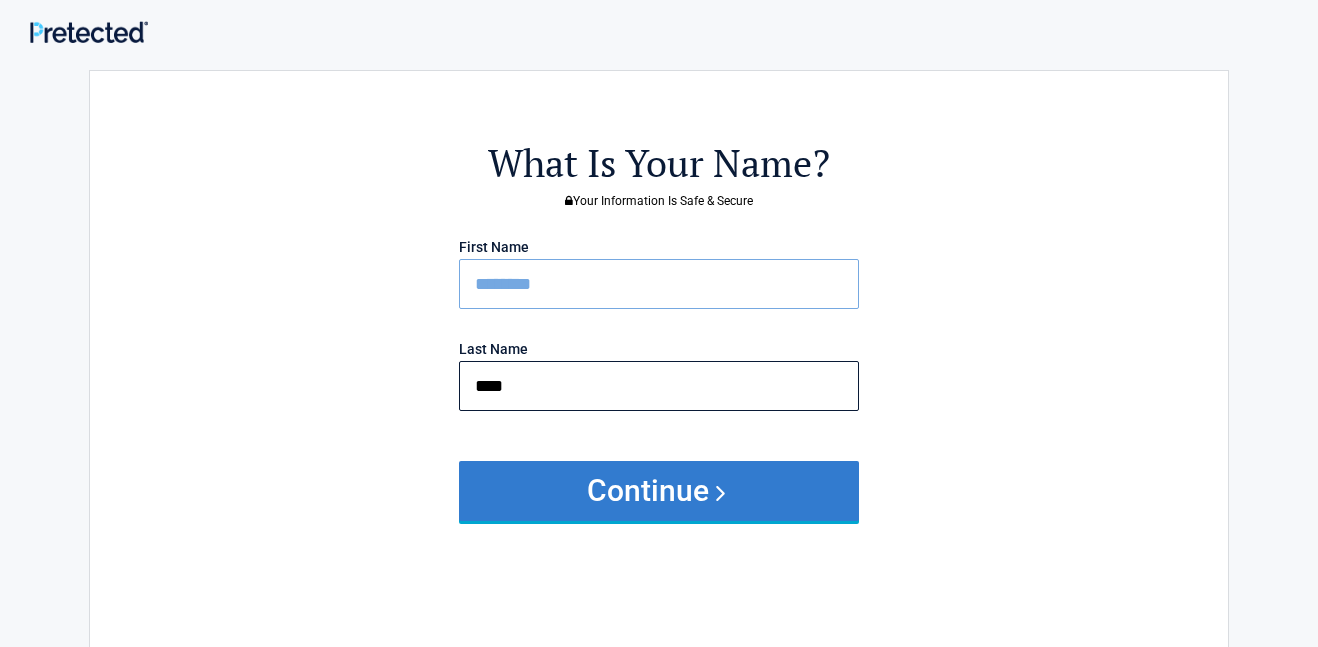 type on "****" 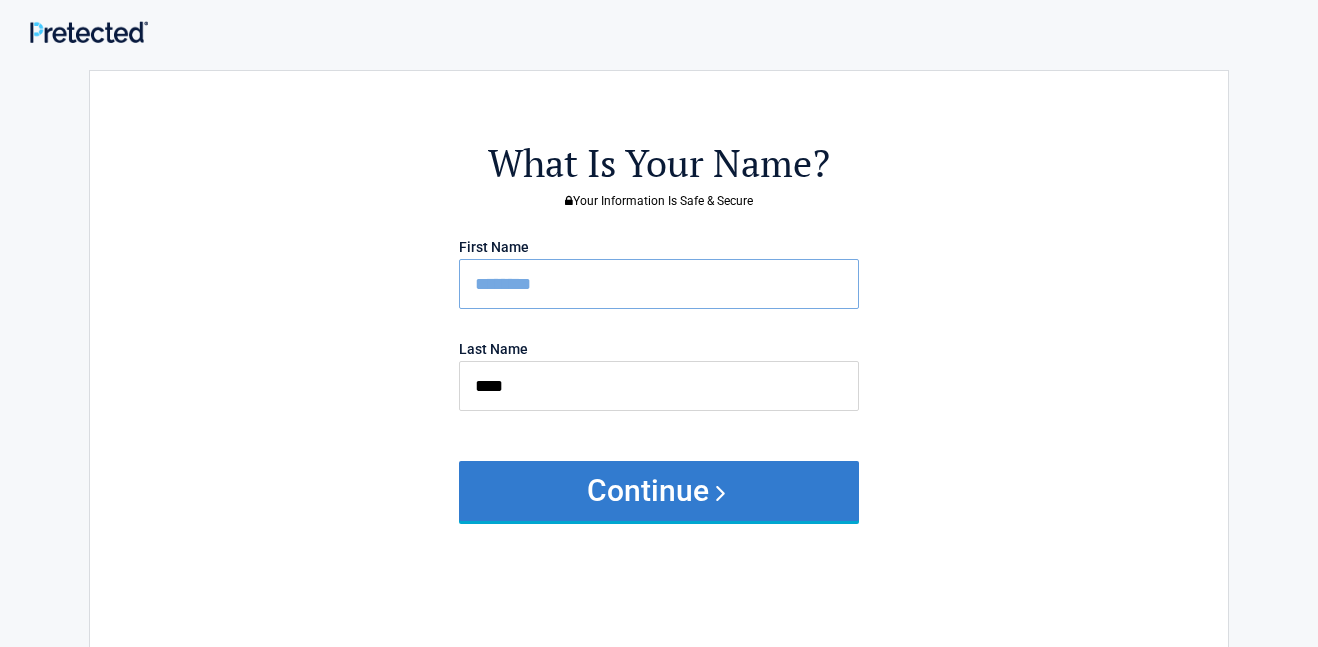 click on "Continue" at bounding box center (659, 491) 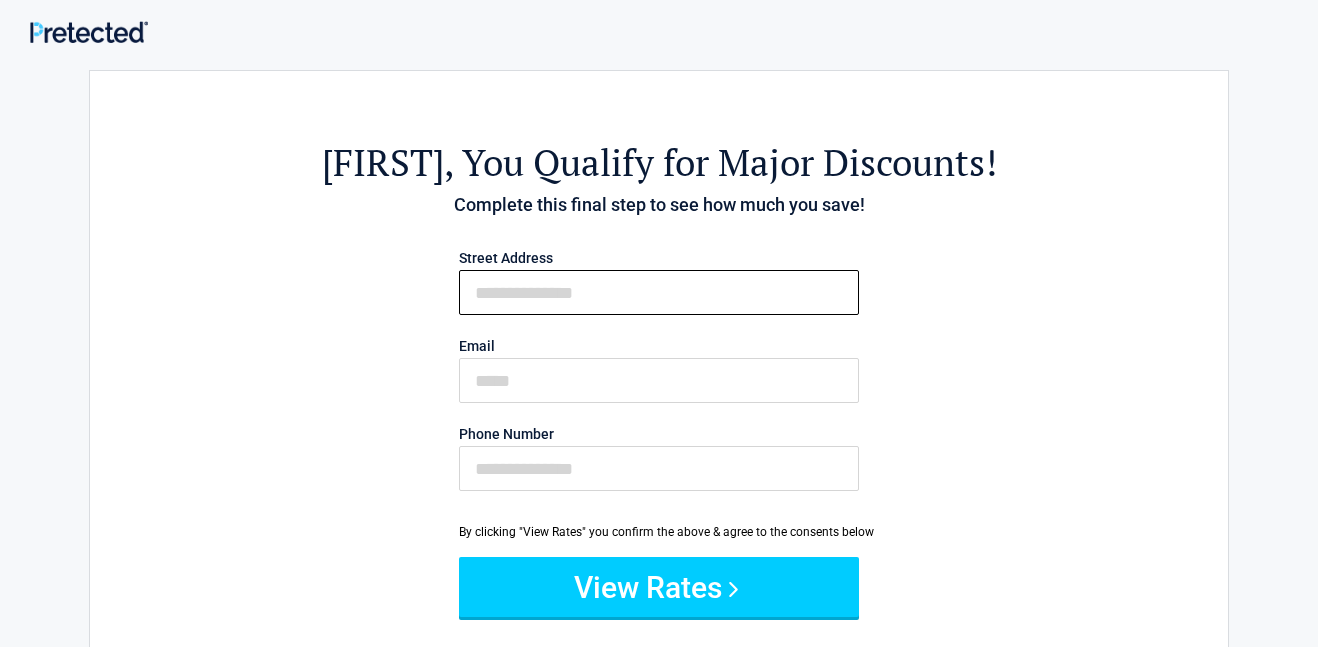 click on "First Name" at bounding box center [659, 292] 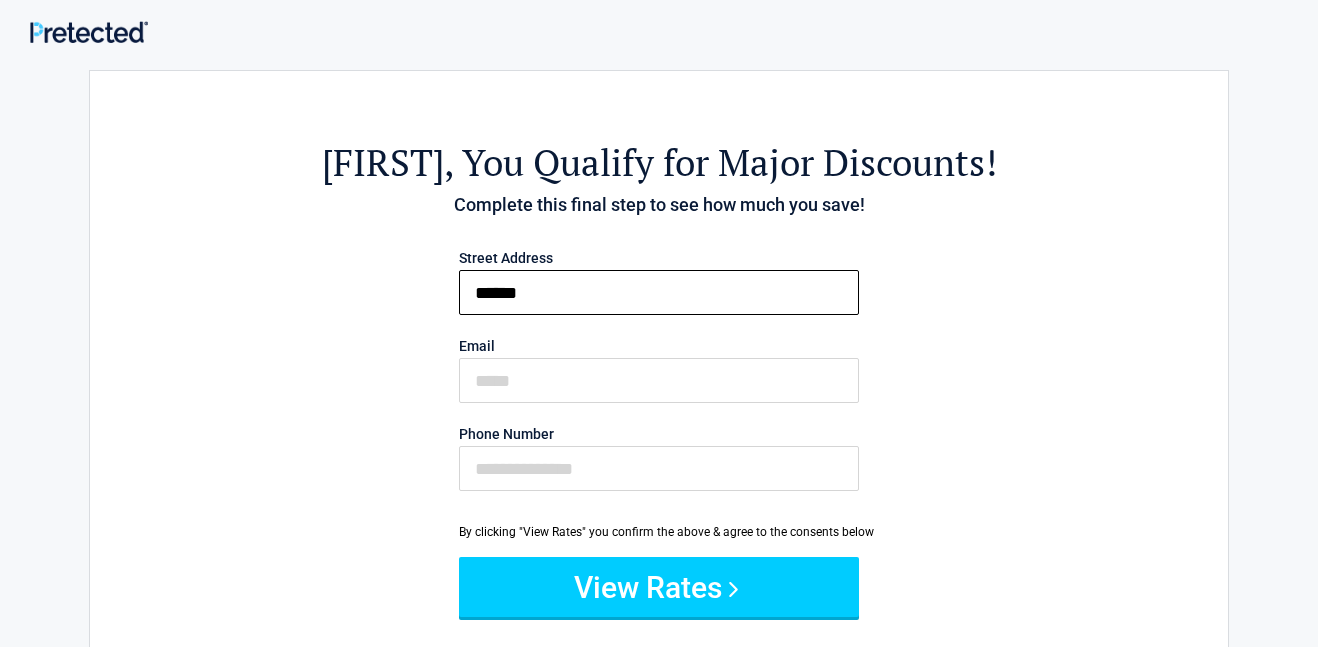 type on "**********" 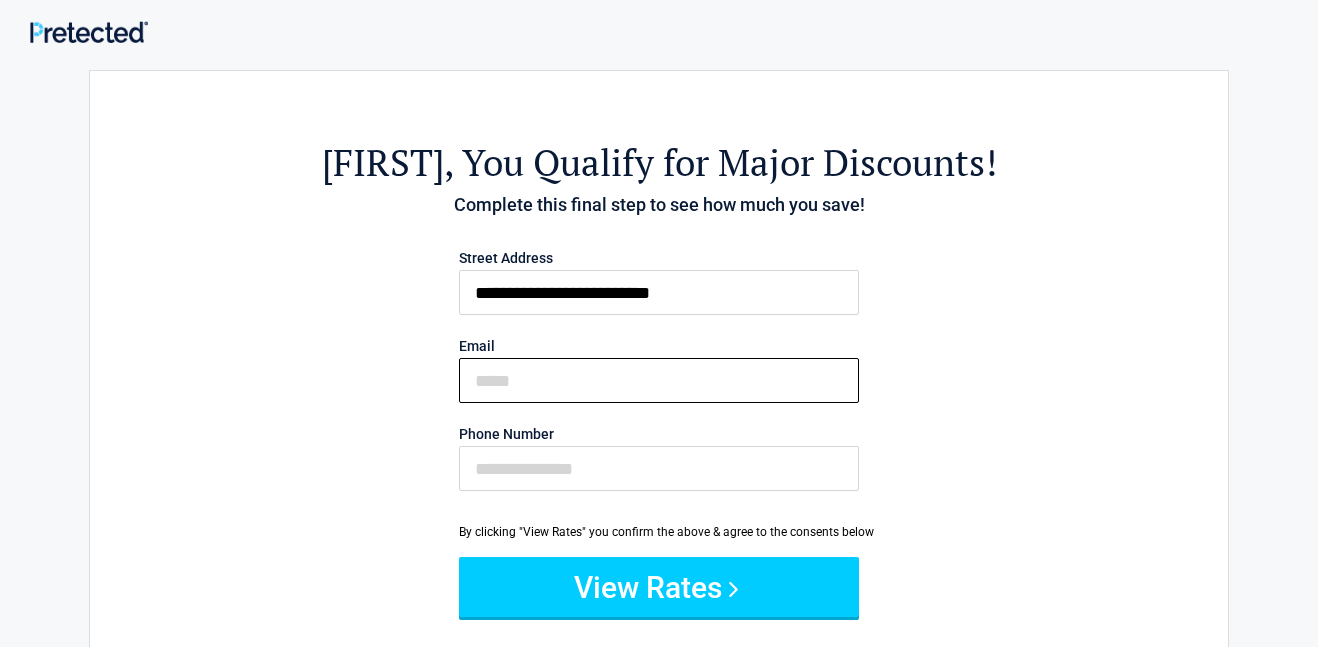 type on "**********" 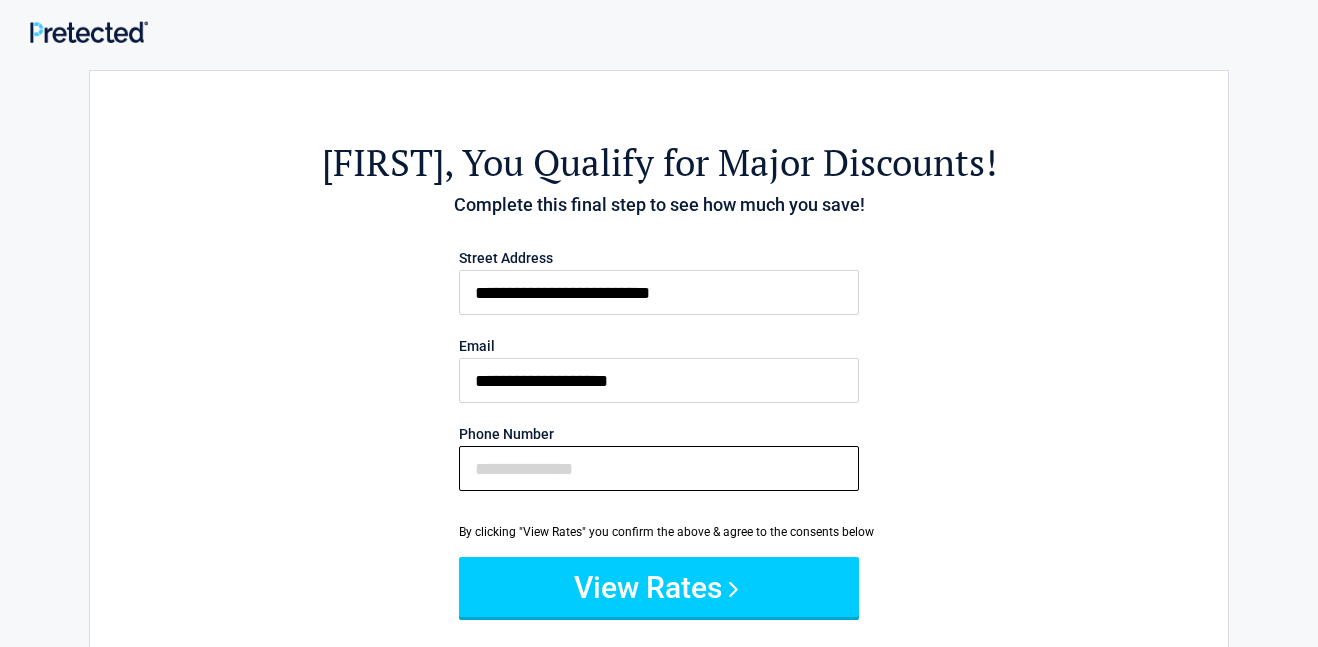 type on "**********" 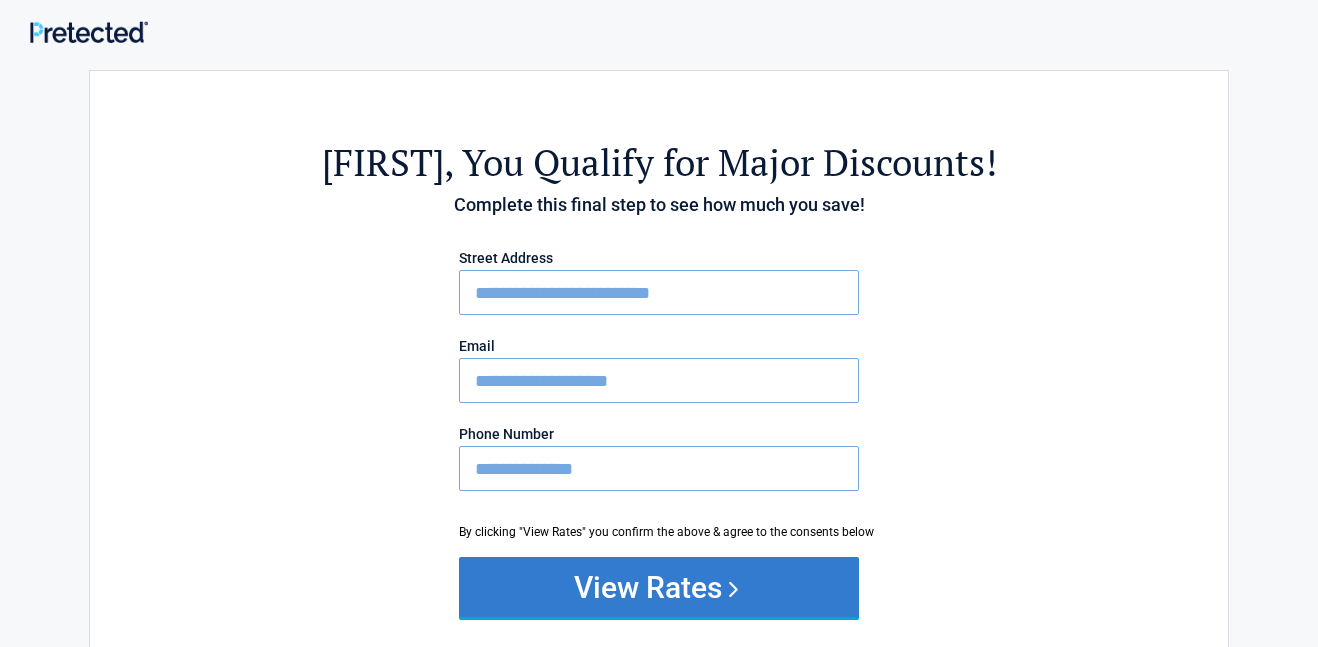 click on "View Rates" at bounding box center [659, 587] 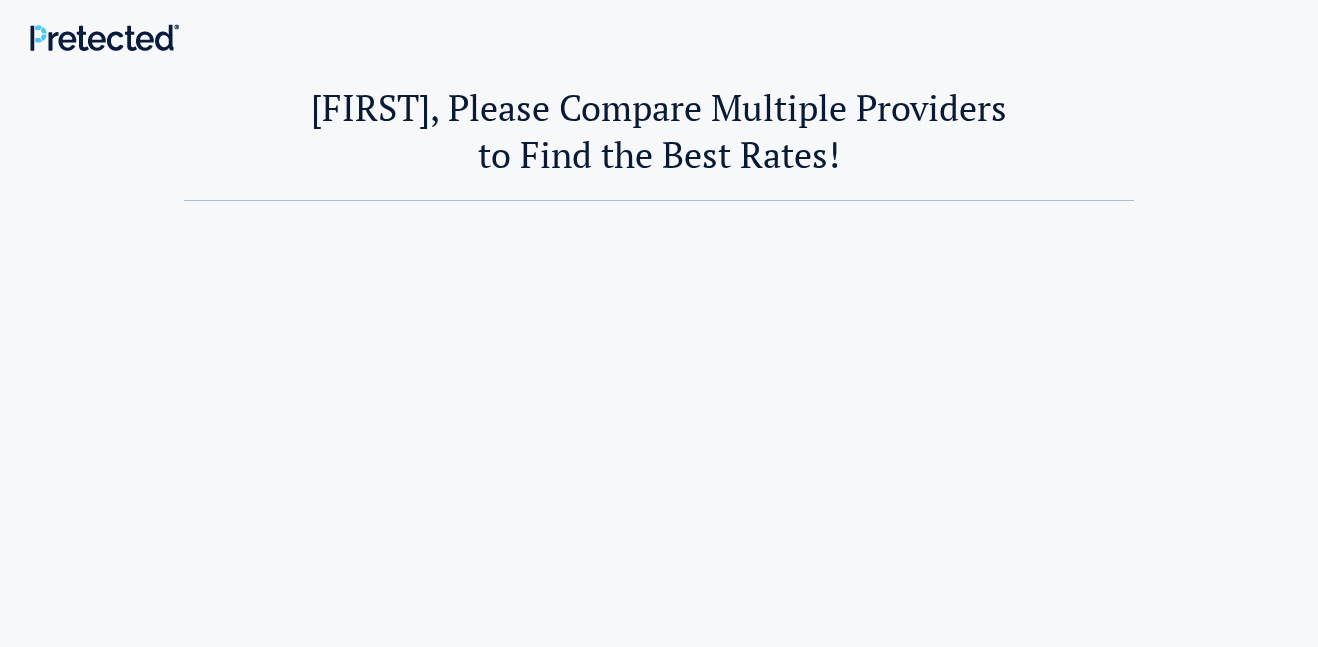 scroll, scrollTop: 0, scrollLeft: 0, axis: both 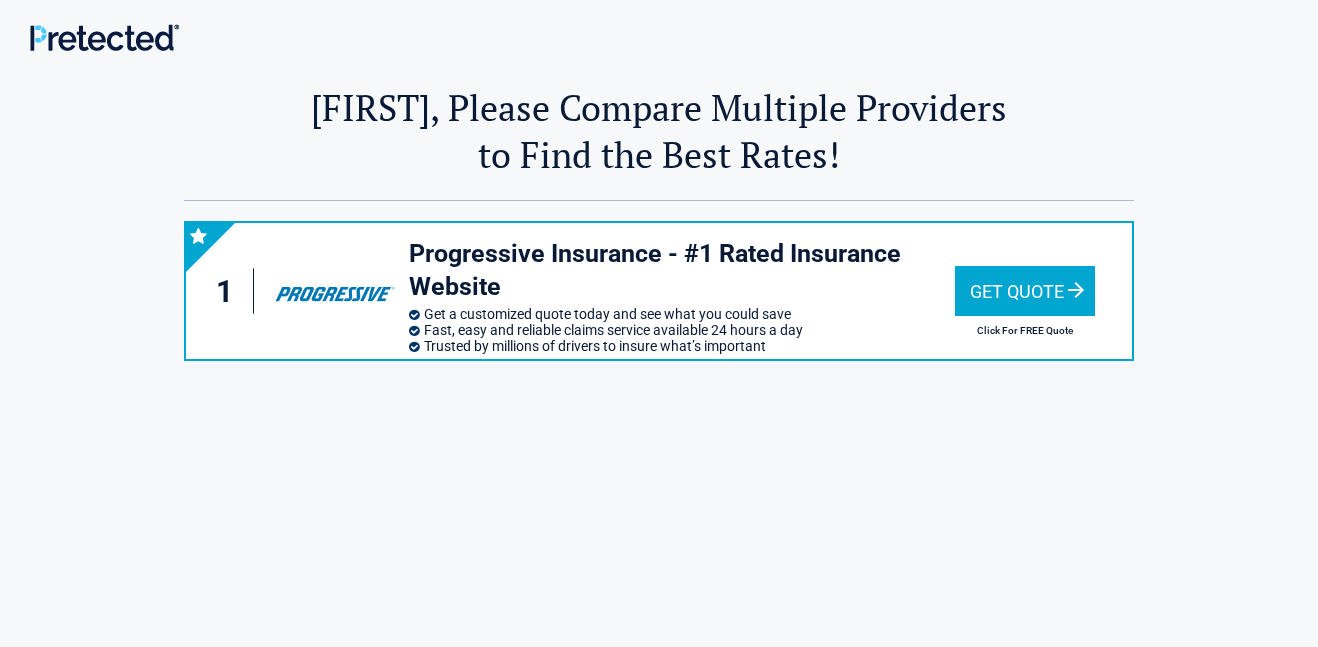 click on "Get Quote" at bounding box center (1025, 291) 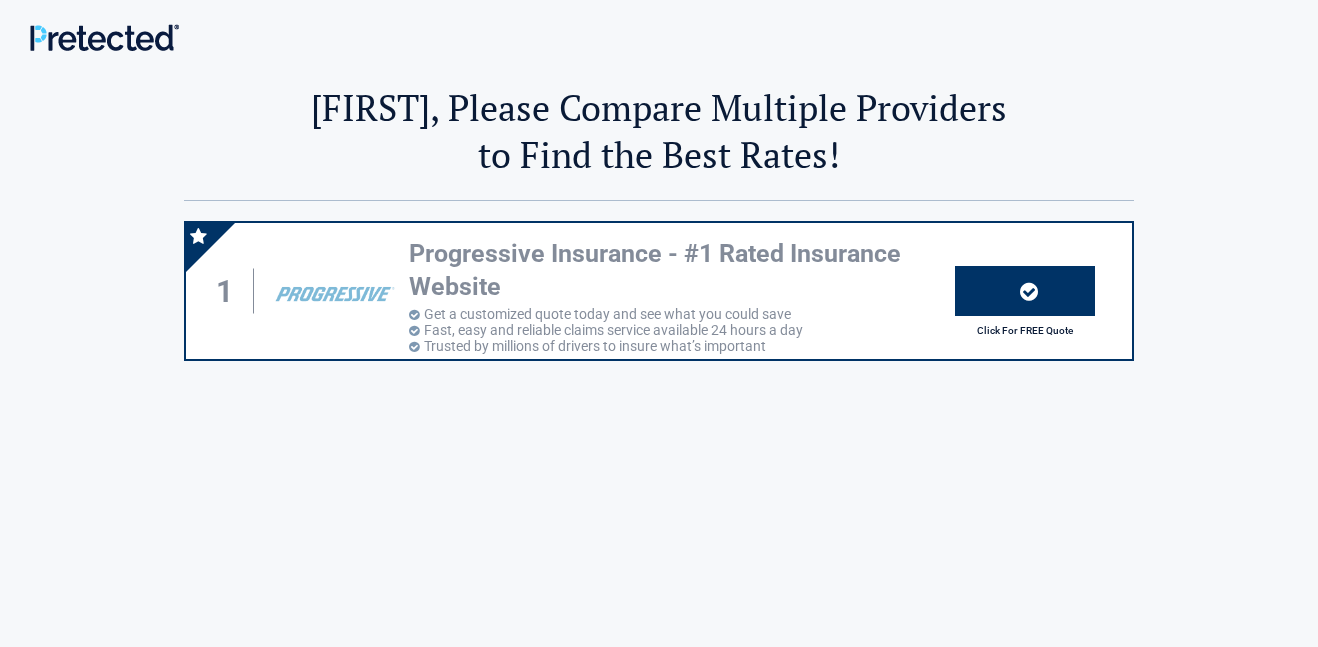 click on "1
Progressive Insurance - #1 Rated Insurance Website
Get a customized quote today and see what you could save
Fast, easy and reliable claims service available 24 hours a day
Trusted by millions of drivers to insure what’s important
Click For FREE Quote" at bounding box center (659, 495) 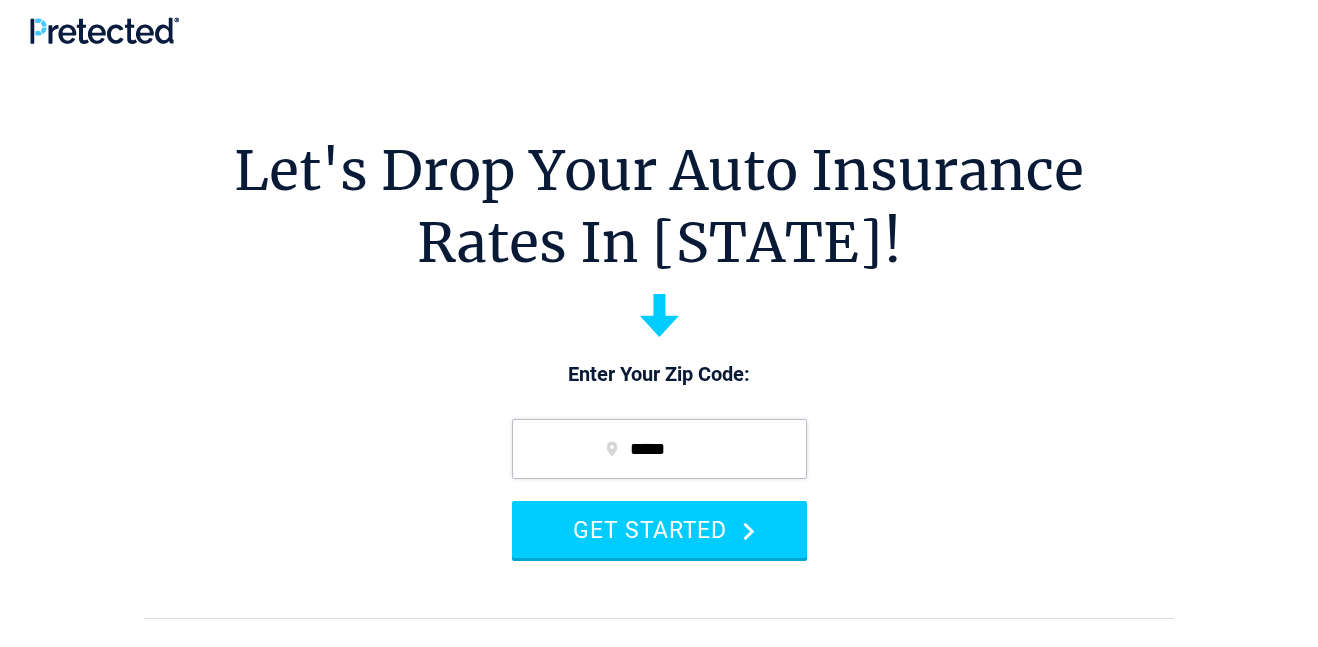 scroll, scrollTop: 0, scrollLeft: 0, axis: both 